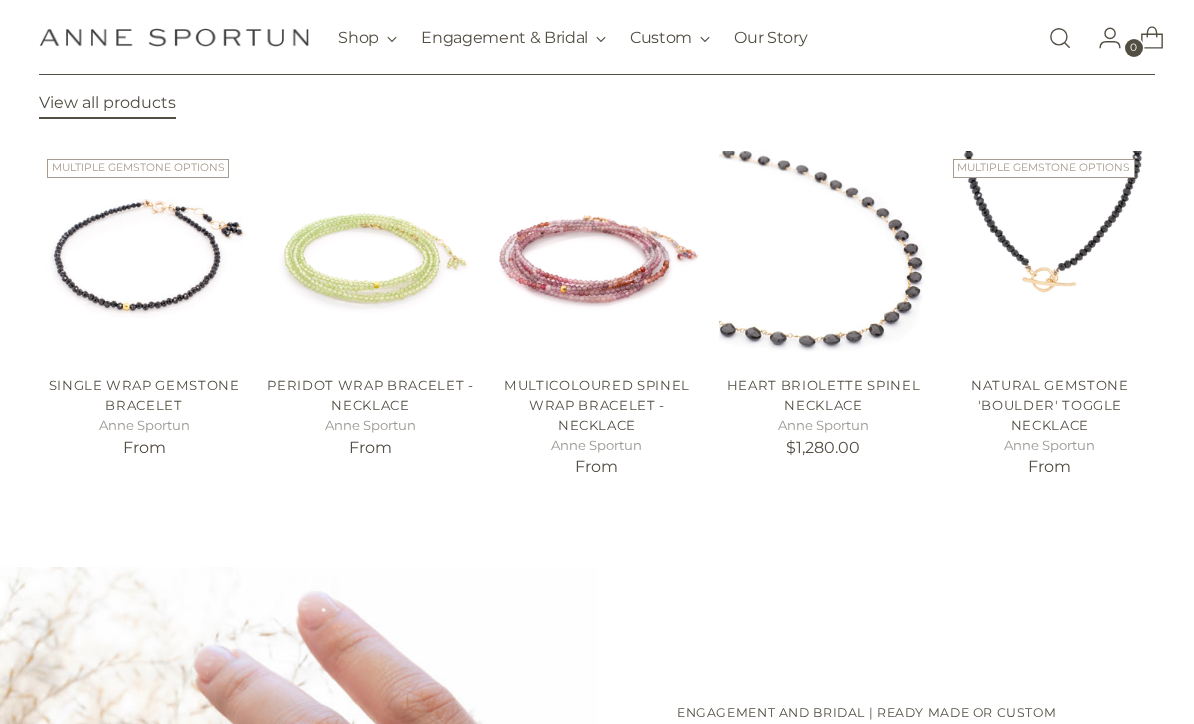 scroll, scrollTop: 817, scrollLeft: 0, axis: vertical 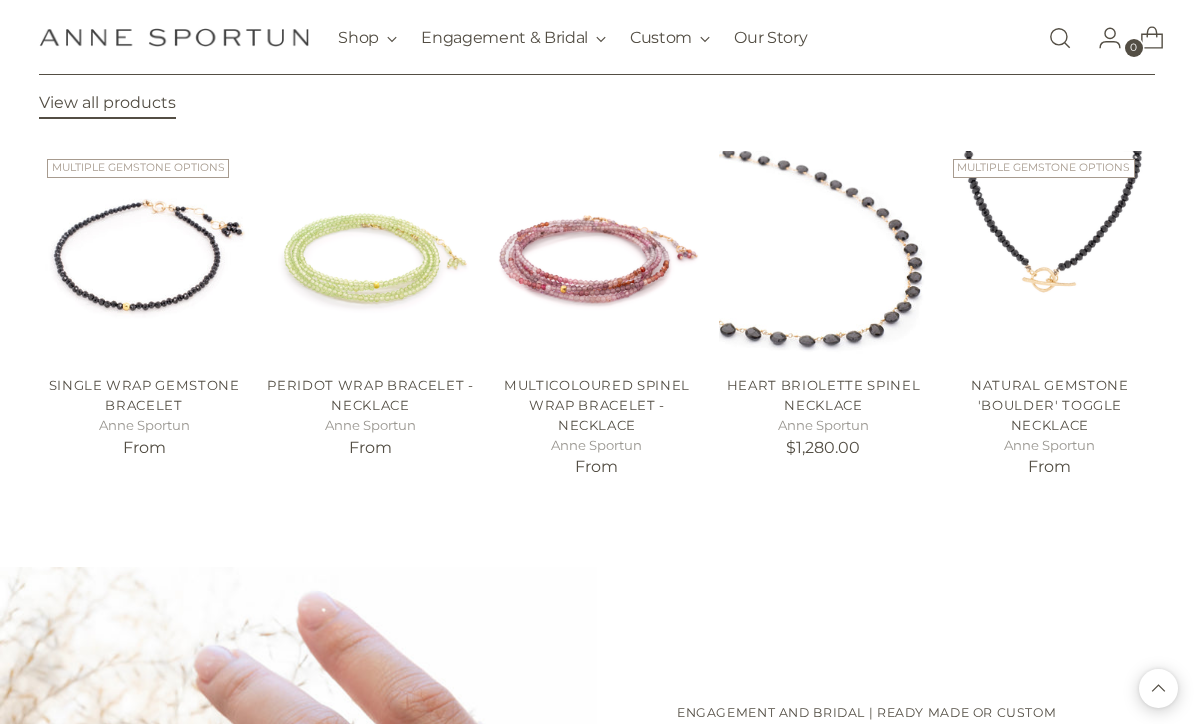 click at bounding box center (823, 255) 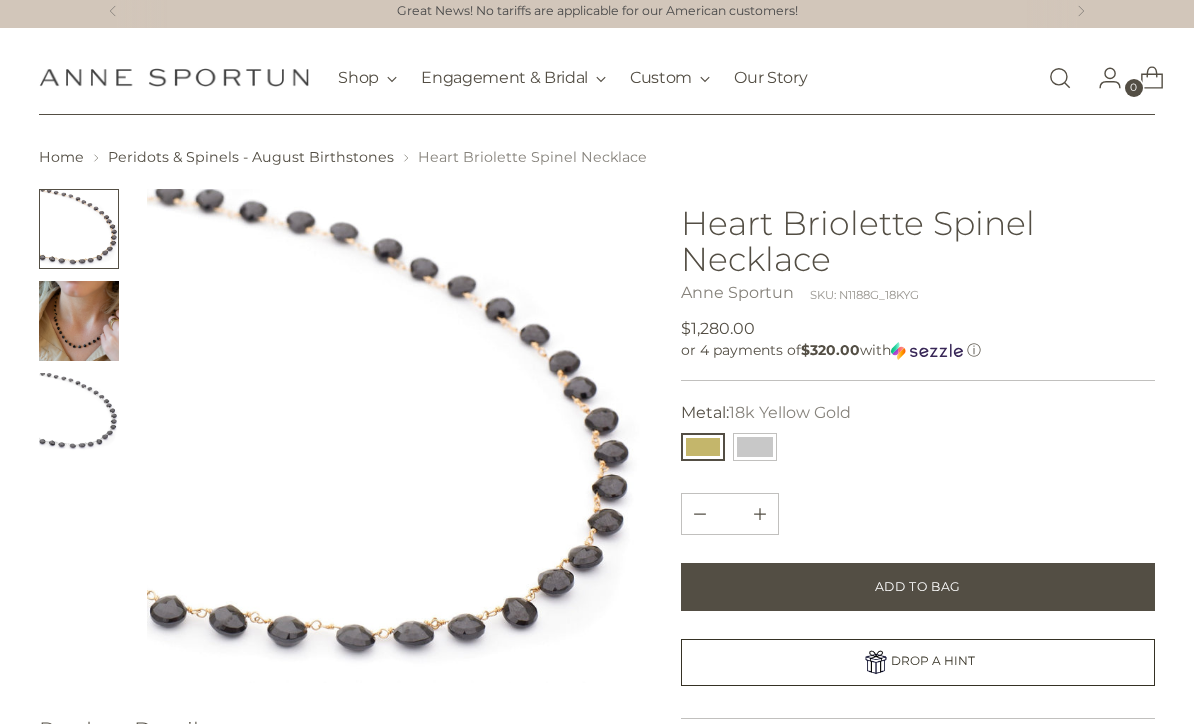 scroll, scrollTop: 7, scrollLeft: 0, axis: vertical 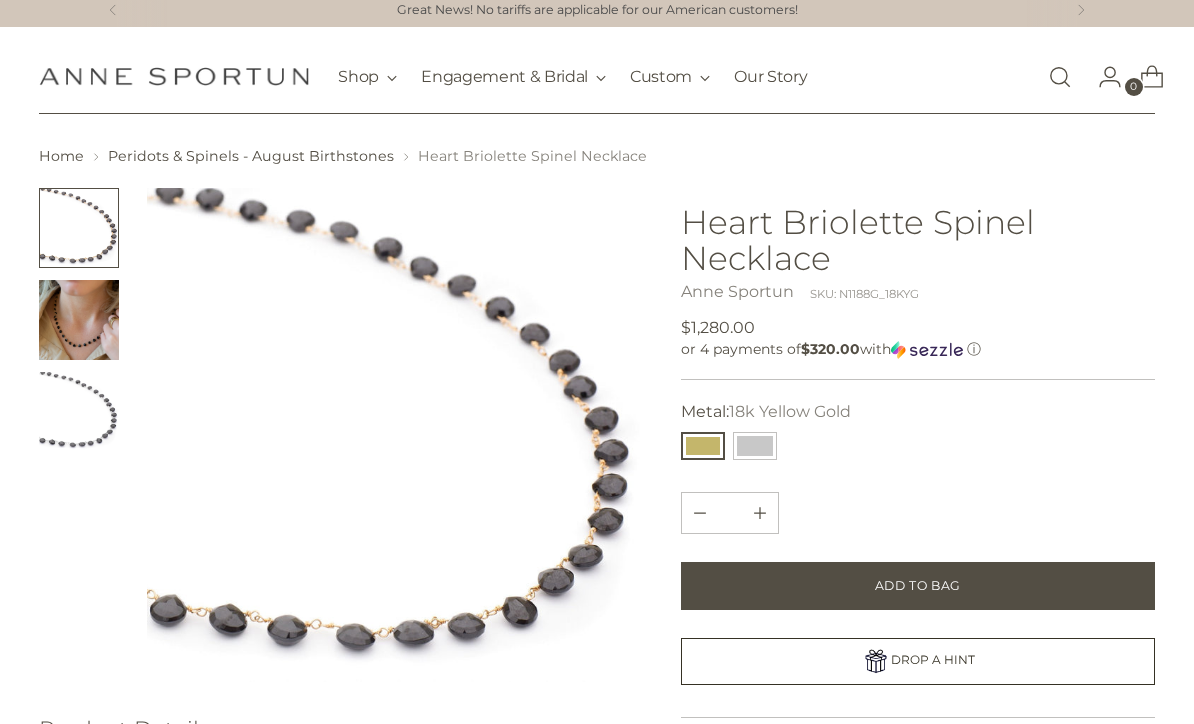 click at bounding box center (755, 446) 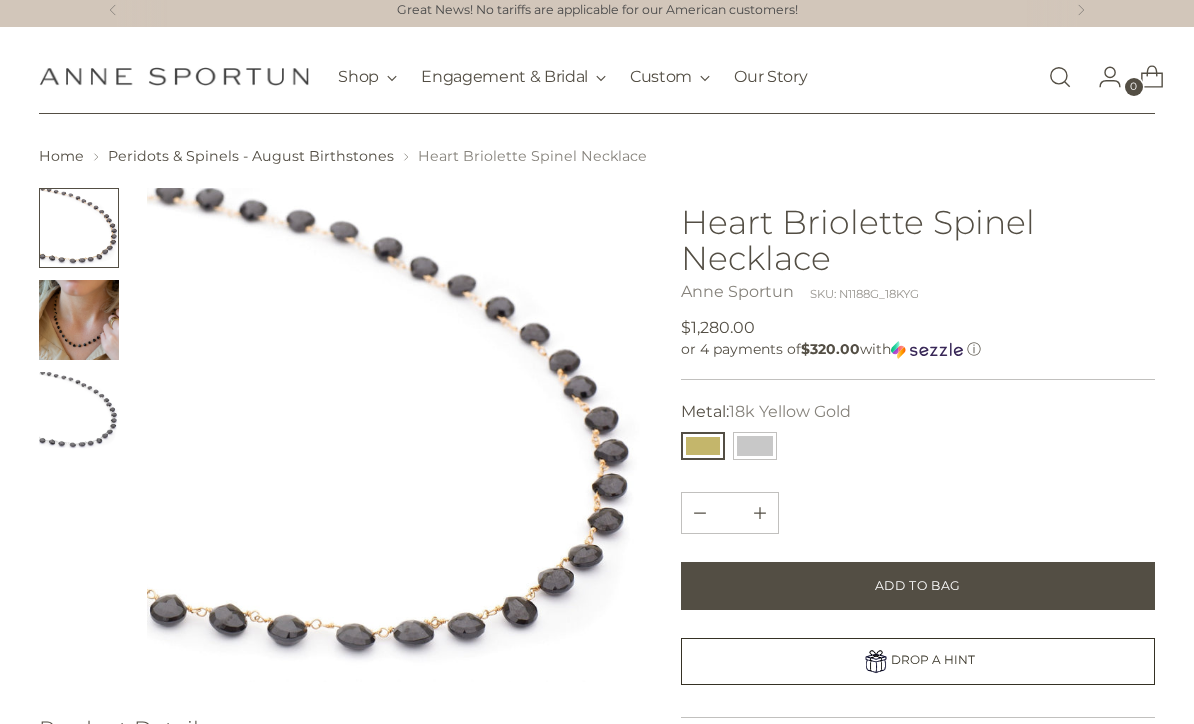 type 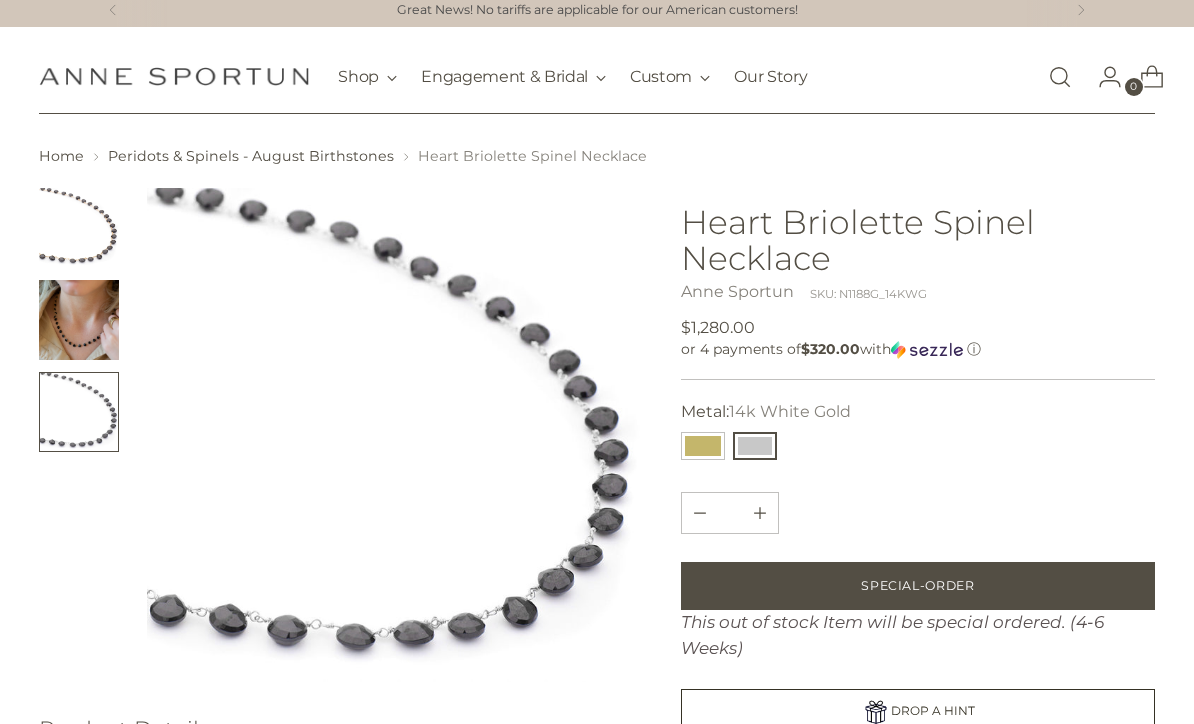 click at bounding box center (79, 320) 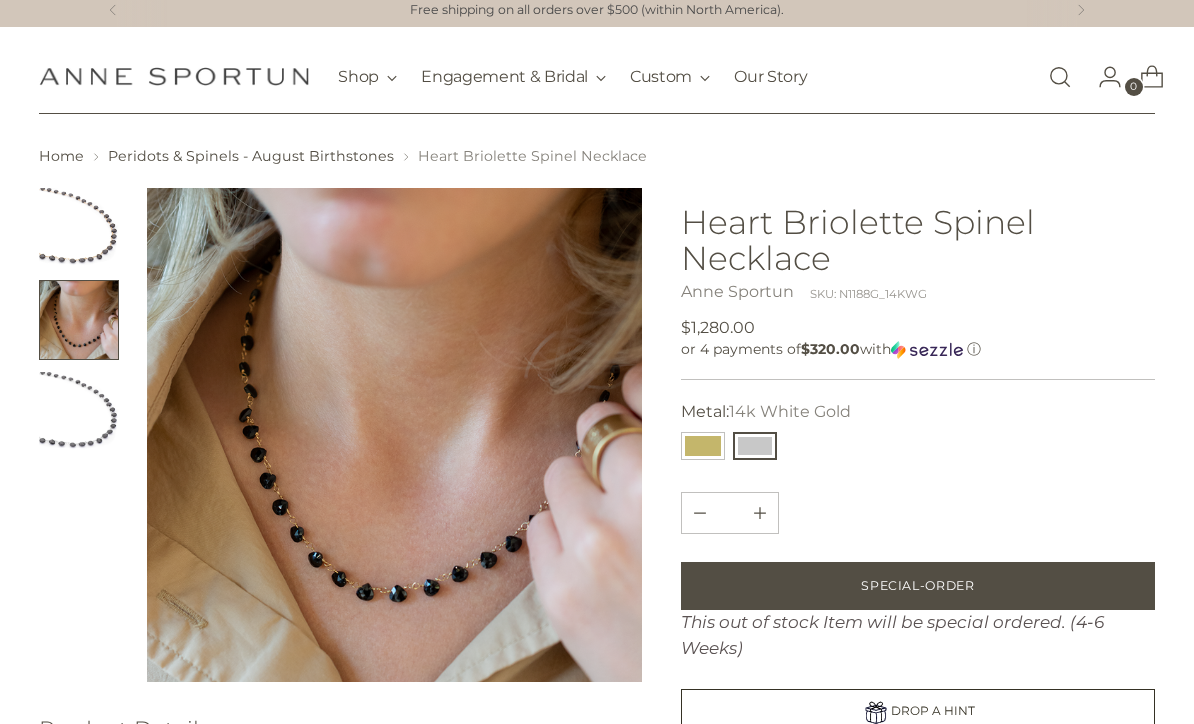 click at bounding box center (79, 412) 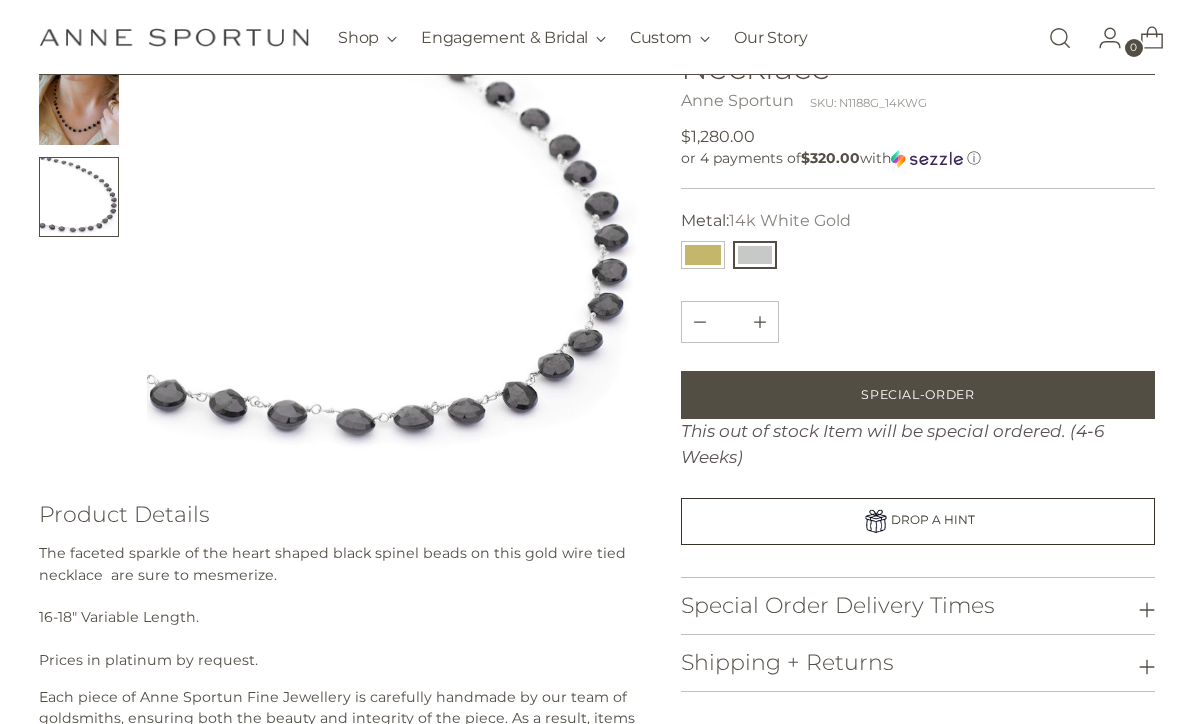scroll, scrollTop: 220, scrollLeft: 0, axis: vertical 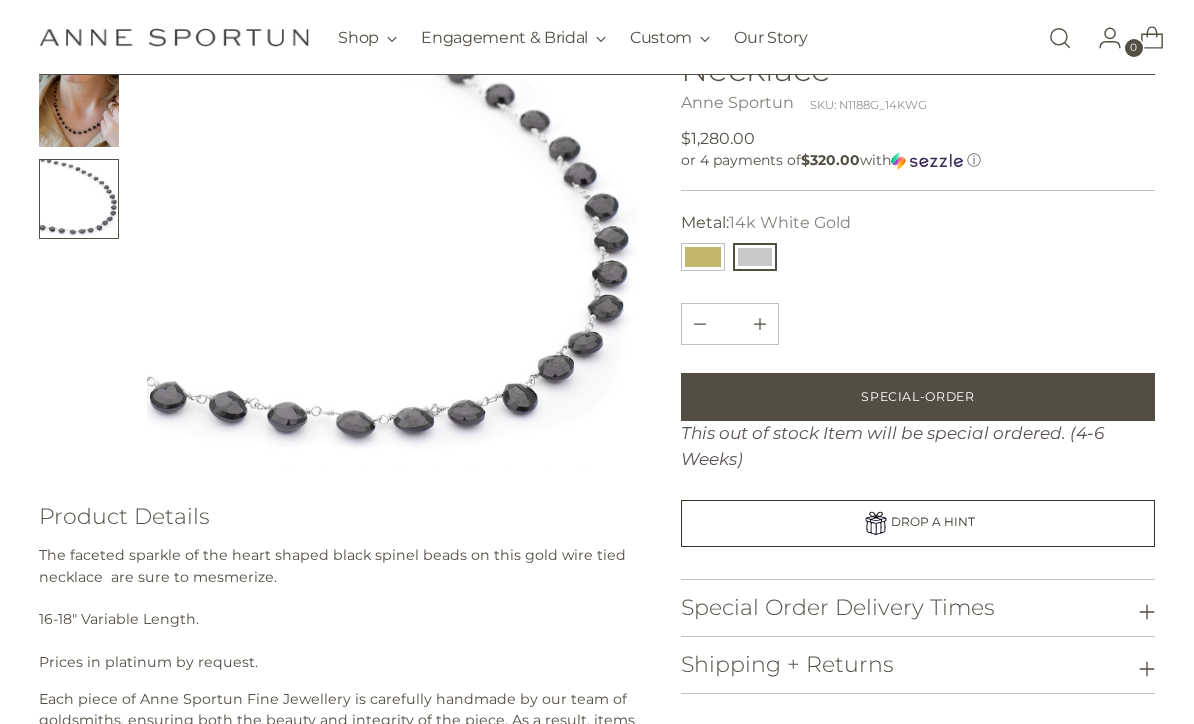 click at bounding box center [703, 257] 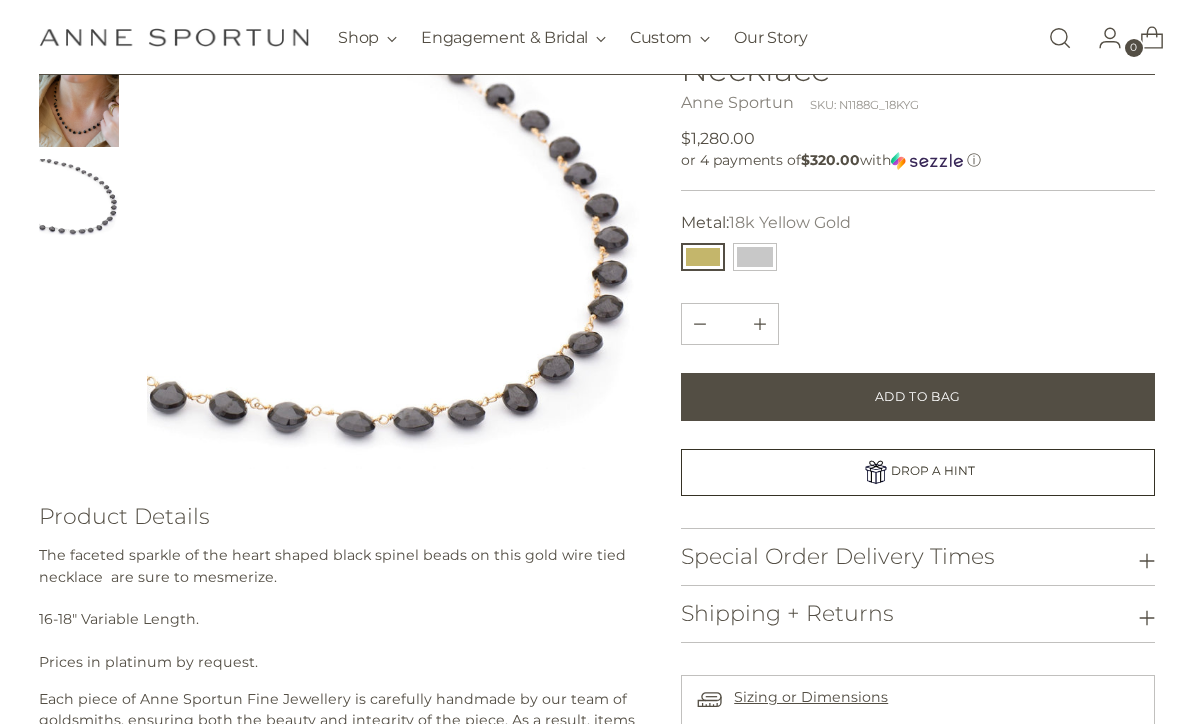 click at bounding box center [755, 257] 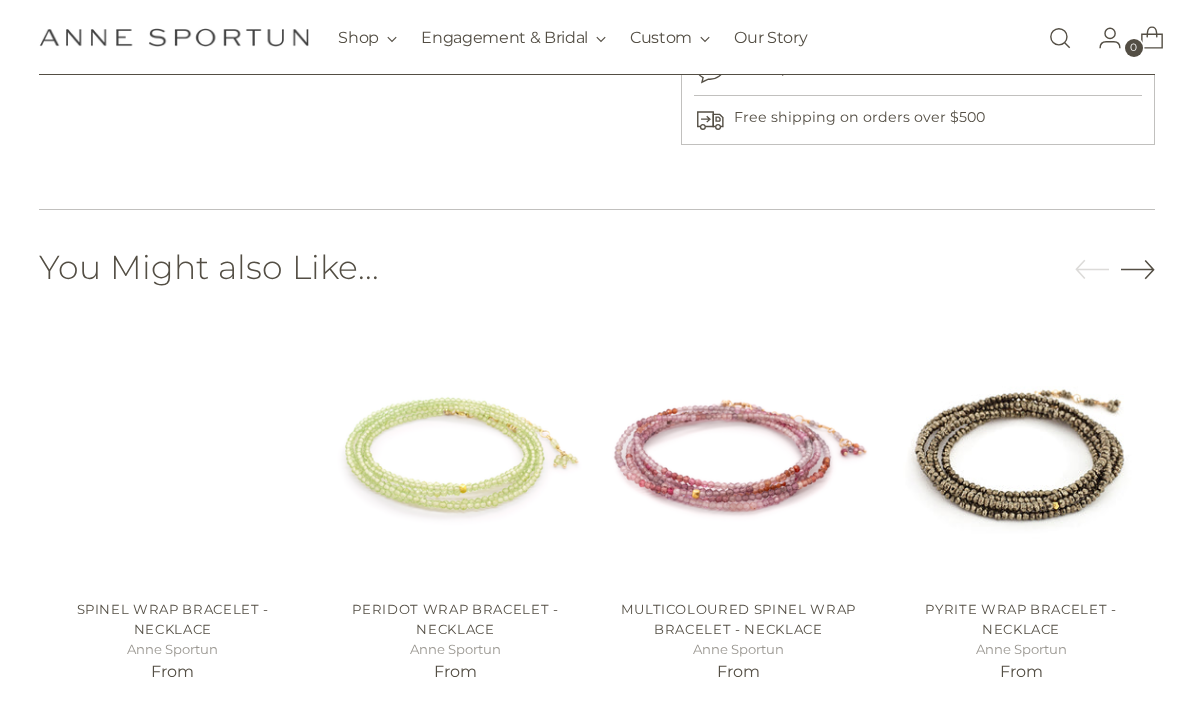 scroll, scrollTop: 978, scrollLeft: 0, axis: vertical 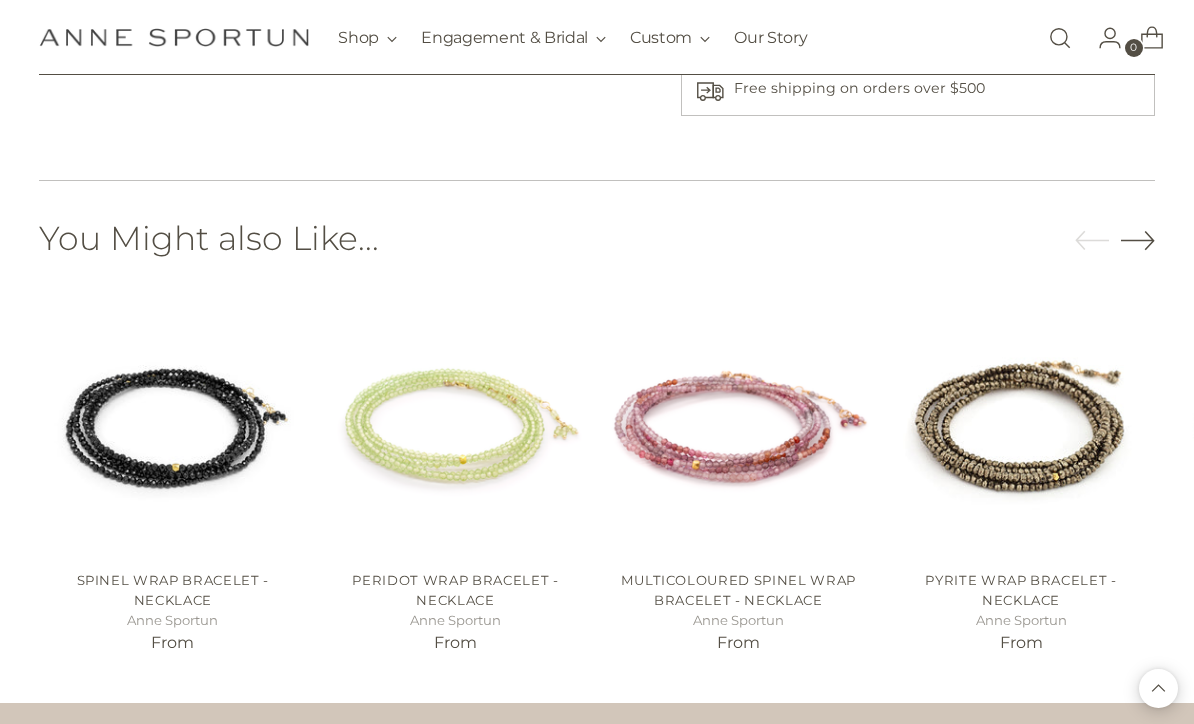 click at bounding box center (172, 422) 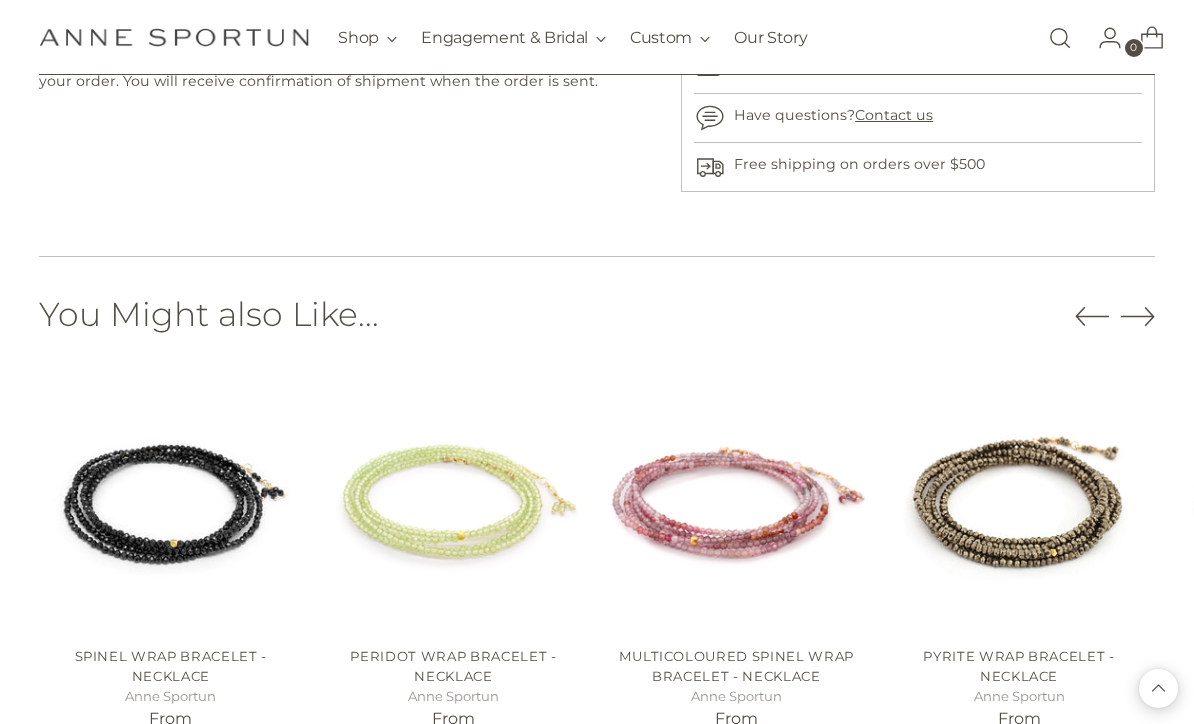 scroll, scrollTop: 912, scrollLeft: 0, axis: vertical 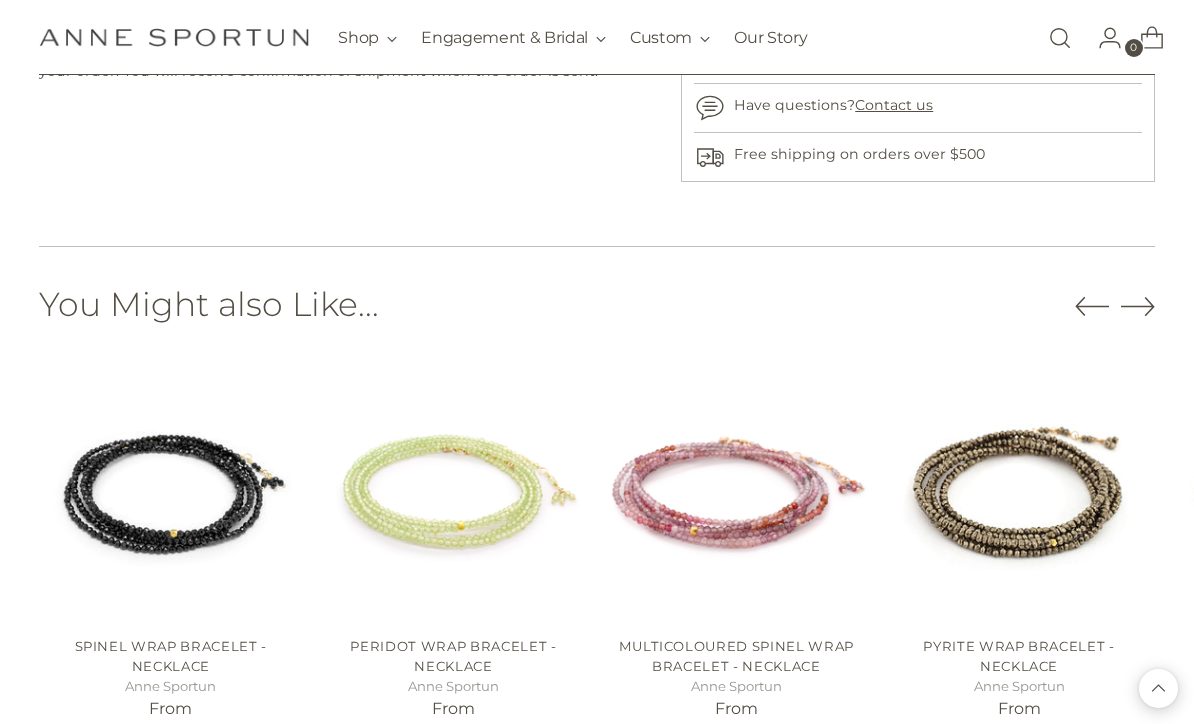 click at bounding box center [453, 488] 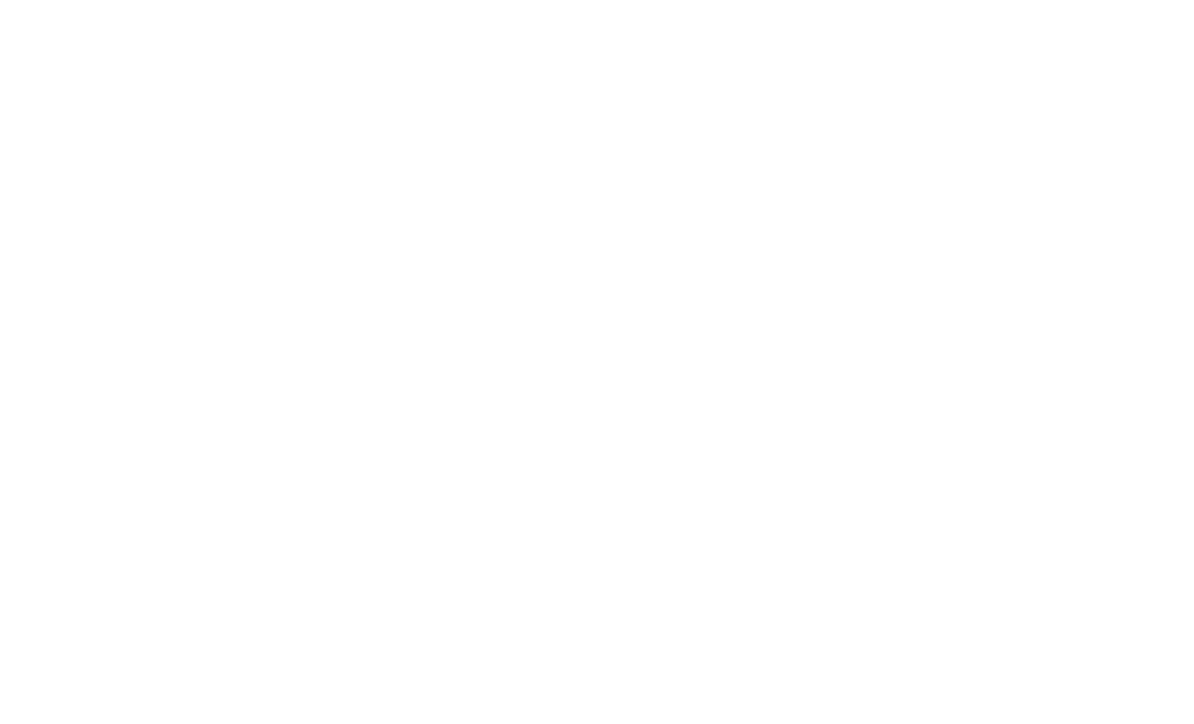 scroll, scrollTop: 978, scrollLeft: 0, axis: vertical 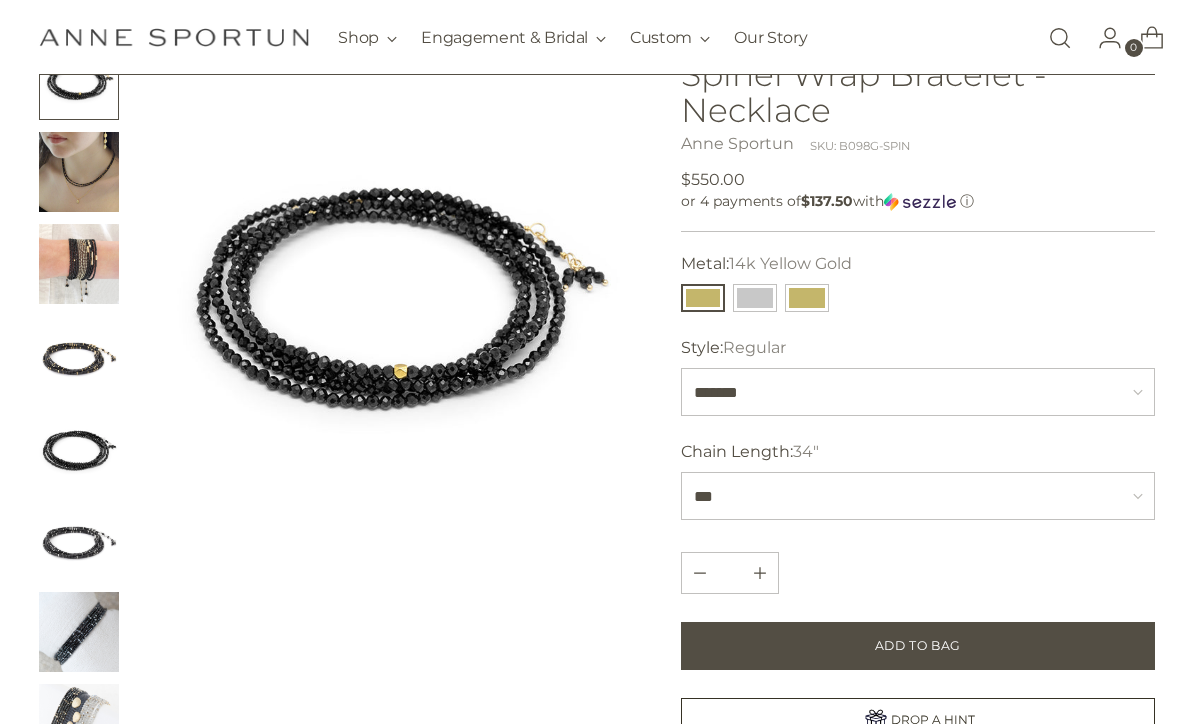 click at bounding box center (755, 298) 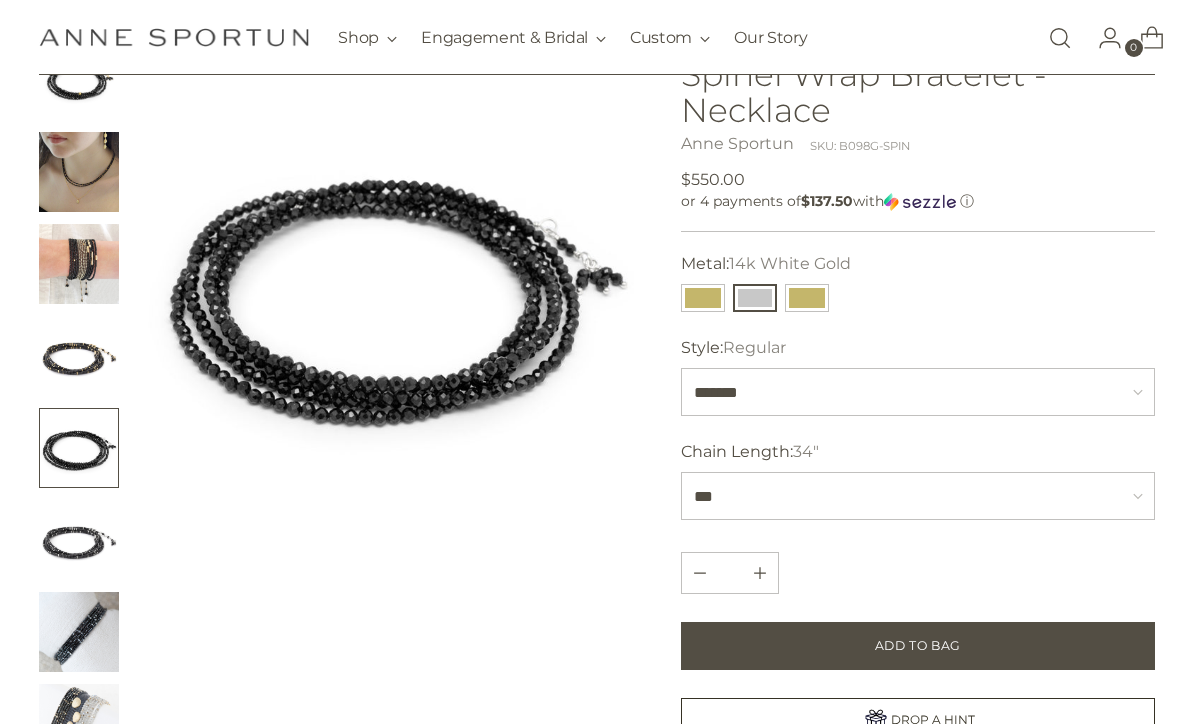 click at bounding box center [79, 356] 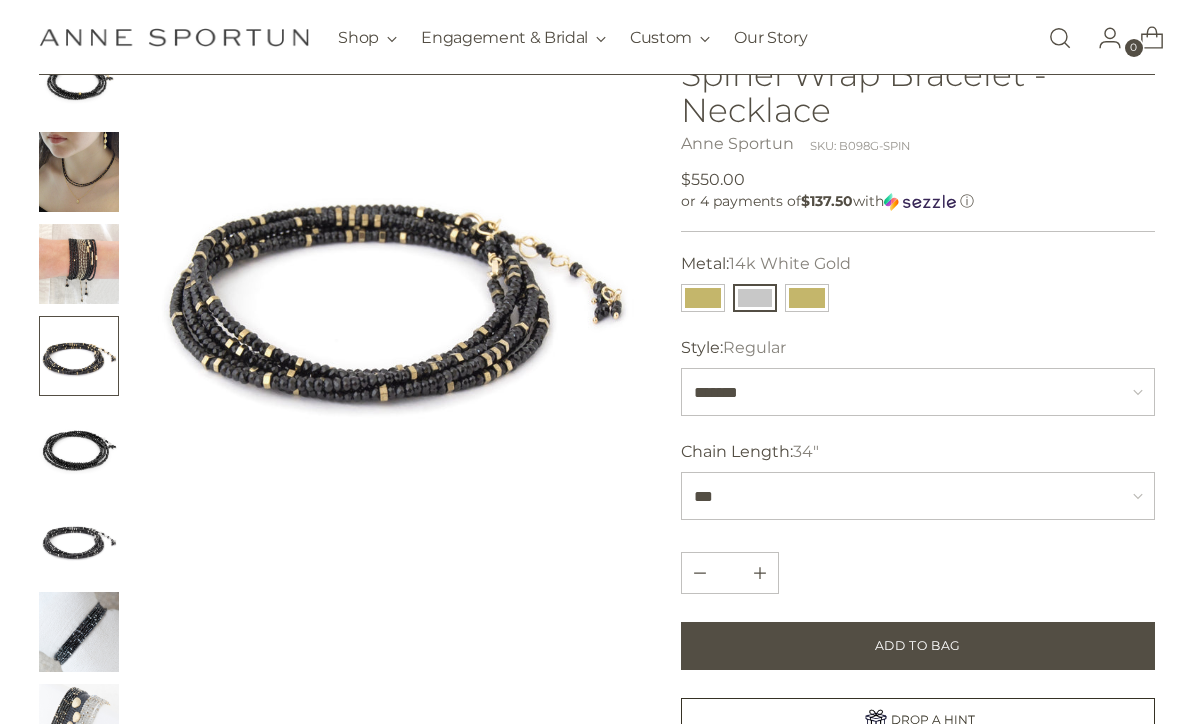 click at bounding box center [79, 448] 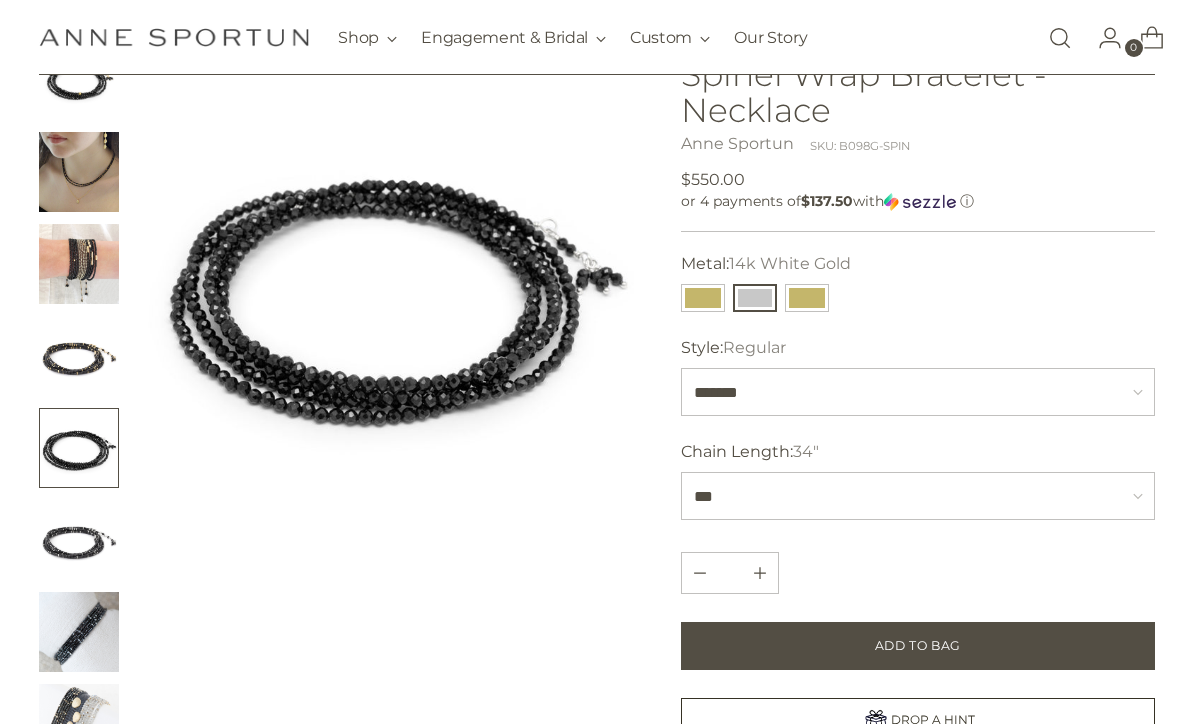 click at bounding box center (79, 632) 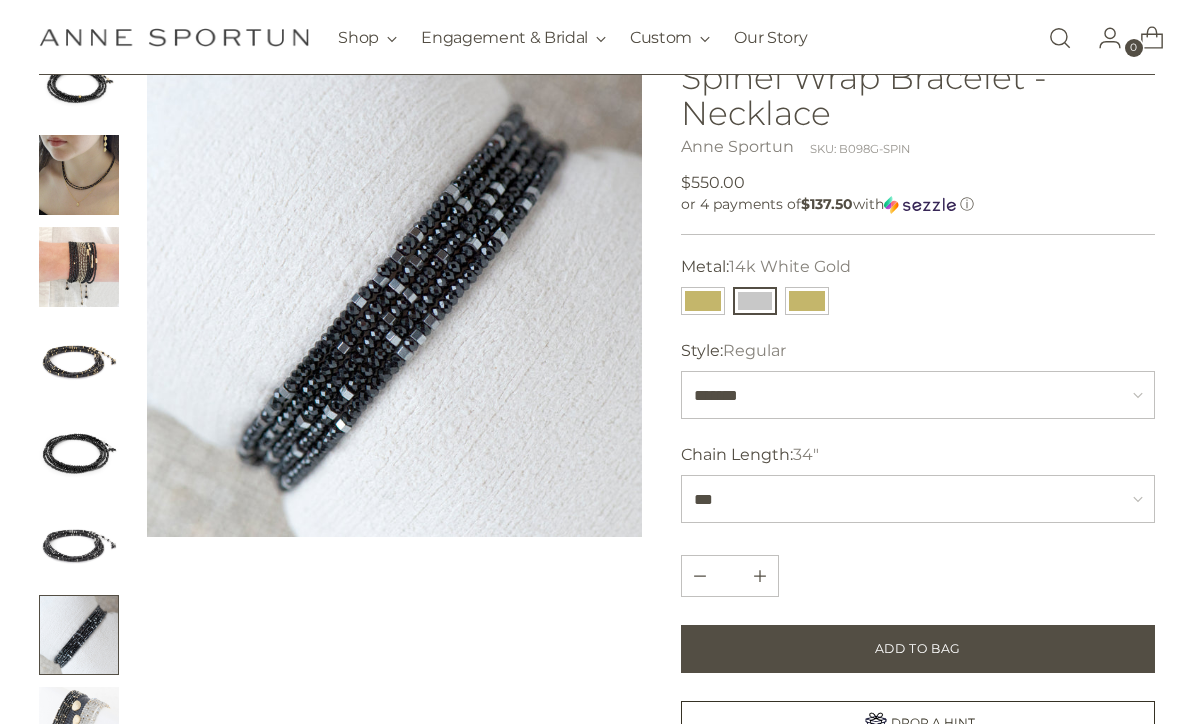 scroll, scrollTop: 157, scrollLeft: 0, axis: vertical 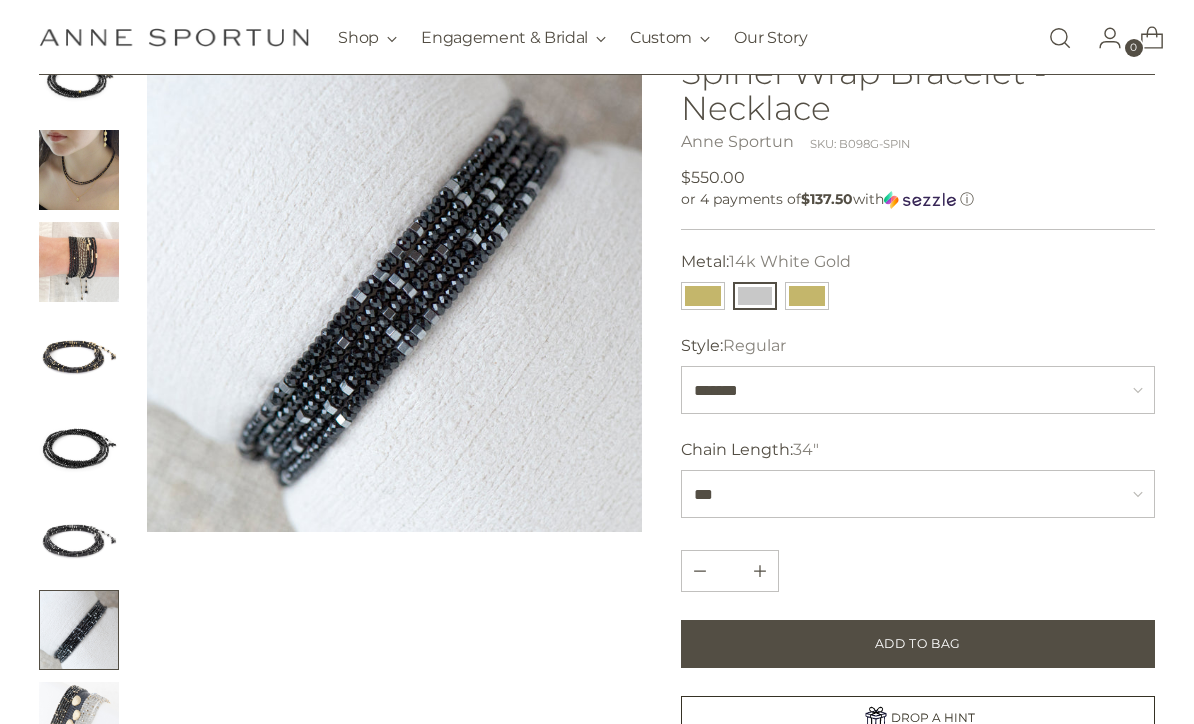 click at bounding box center (79, 722) 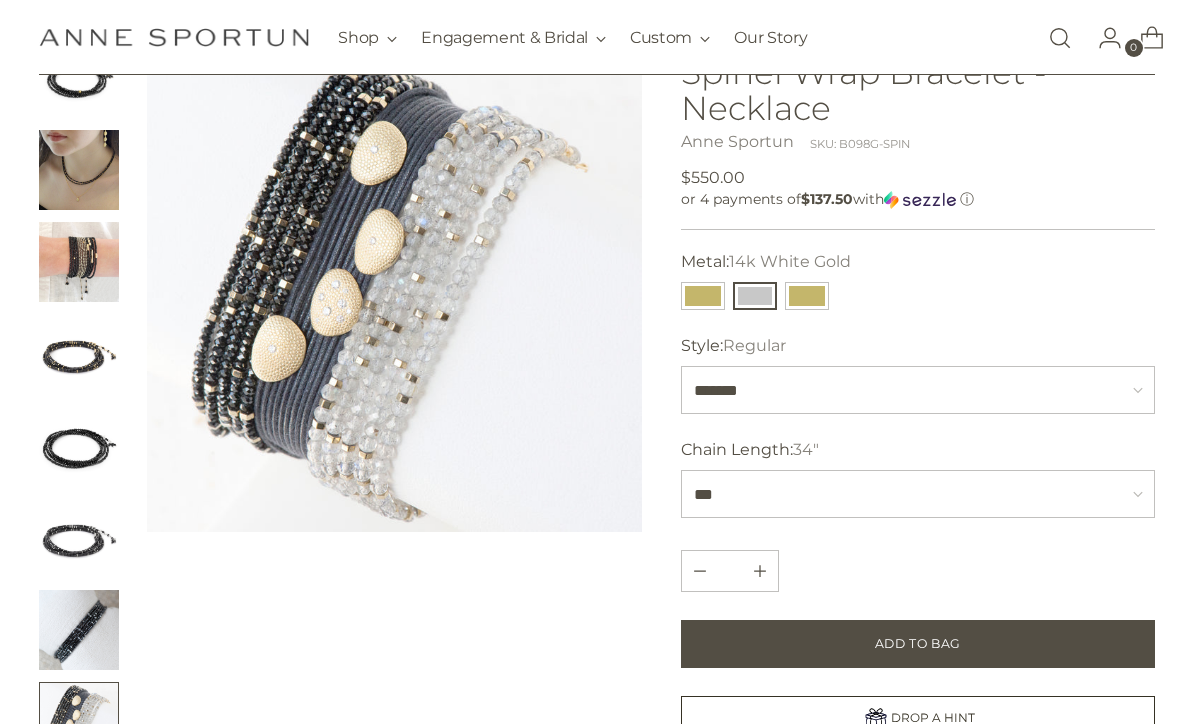 click at bounding box center (79, 262) 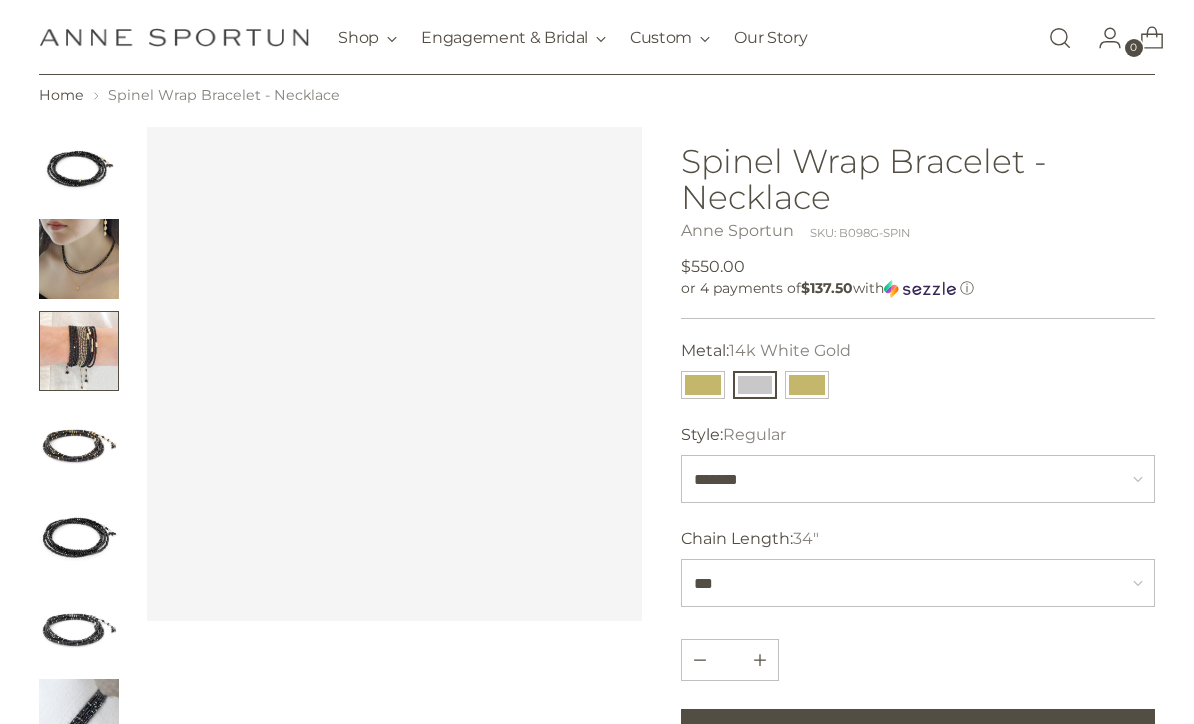 scroll, scrollTop: 54, scrollLeft: 0, axis: vertical 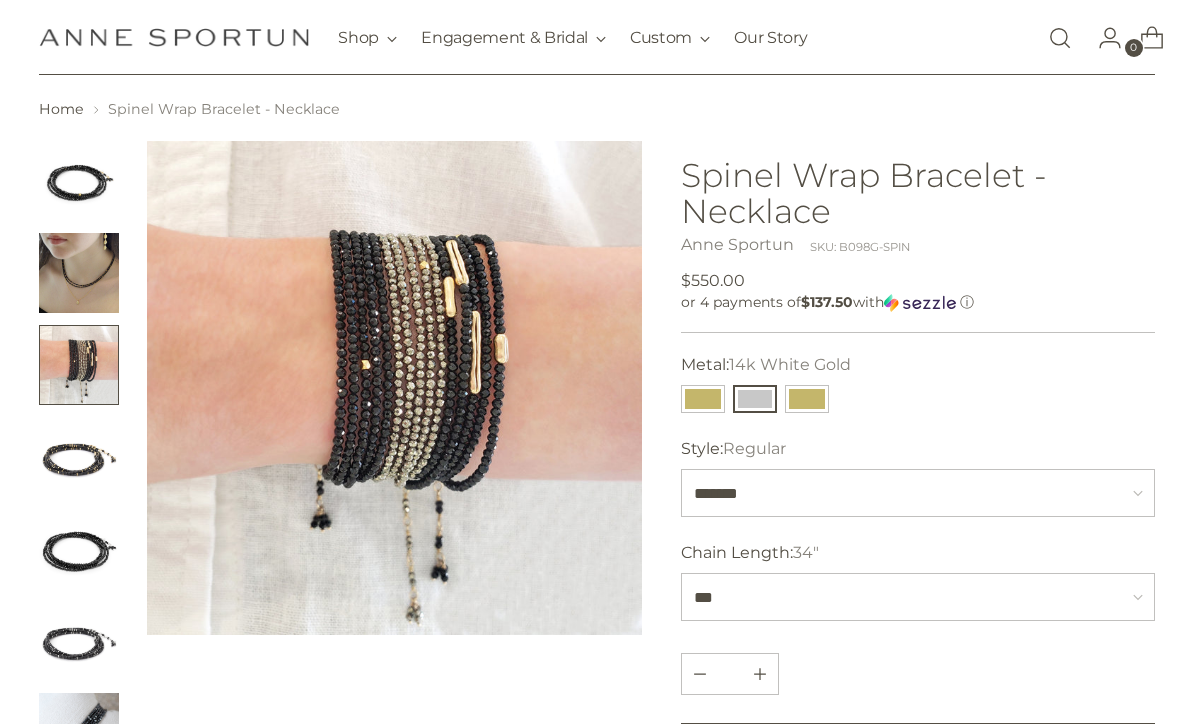 click at bounding box center [79, 273] 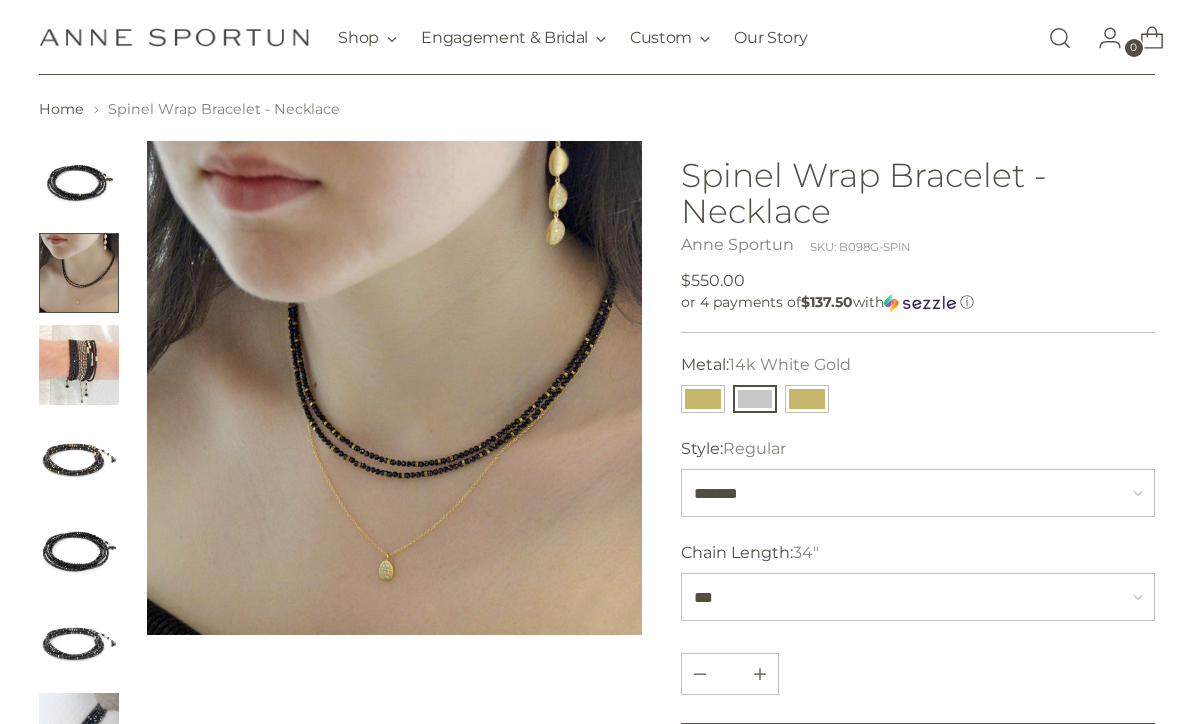 click at bounding box center [79, 181] 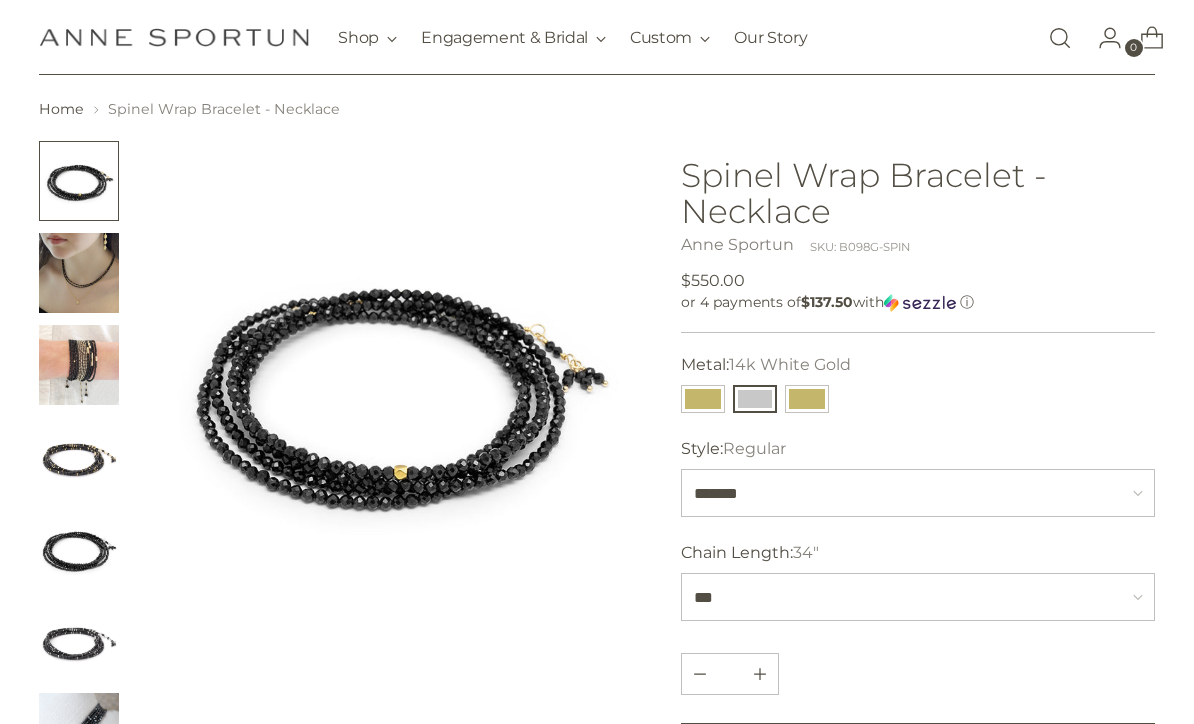 click at bounding box center [755, 399] 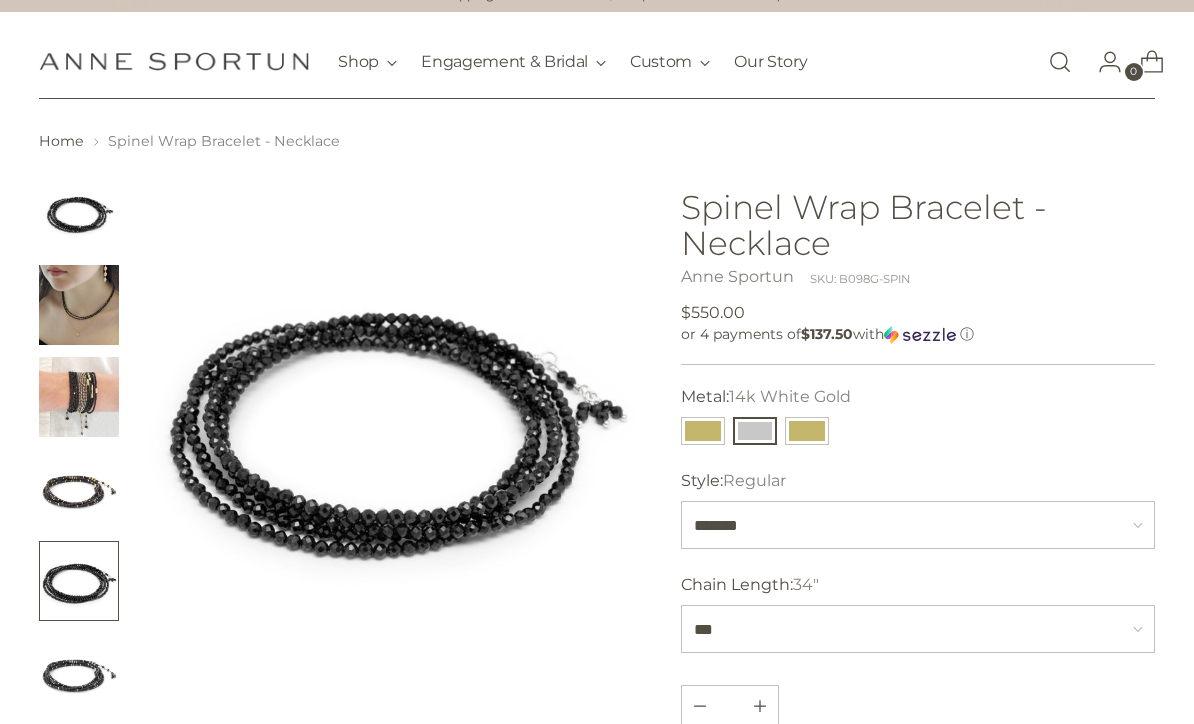 scroll, scrollTop: 0, scrollLeft: 0, axis: both 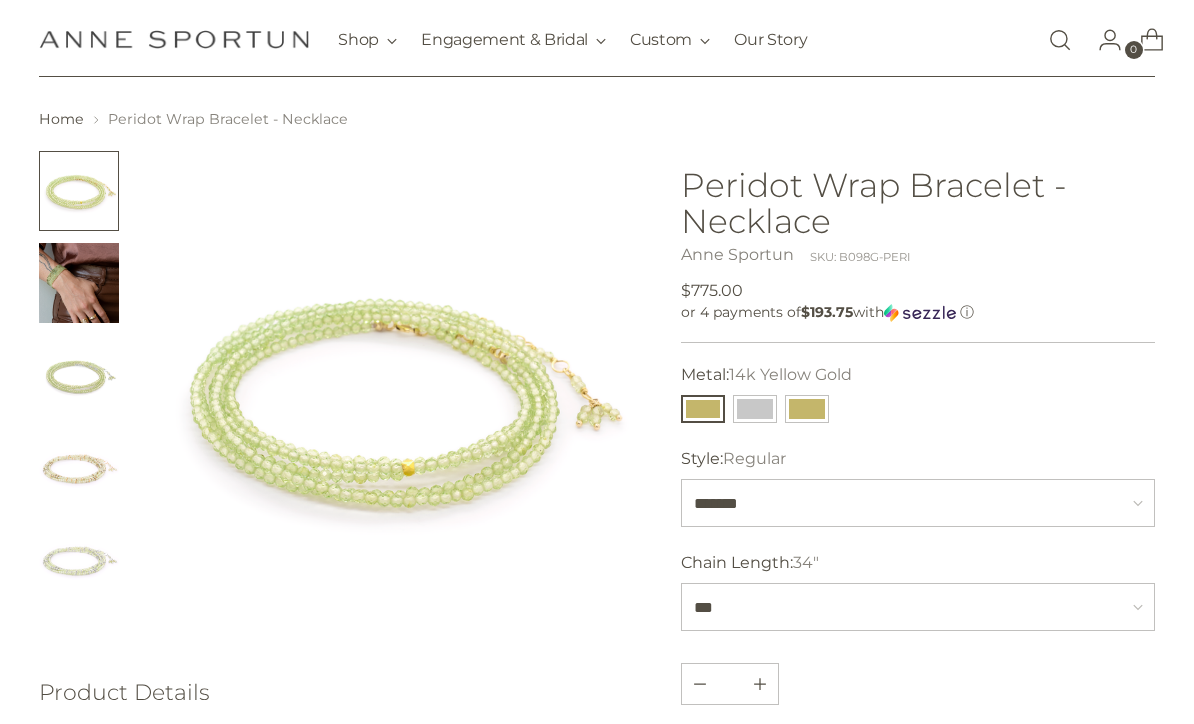 click at bounding box center [79, 283] 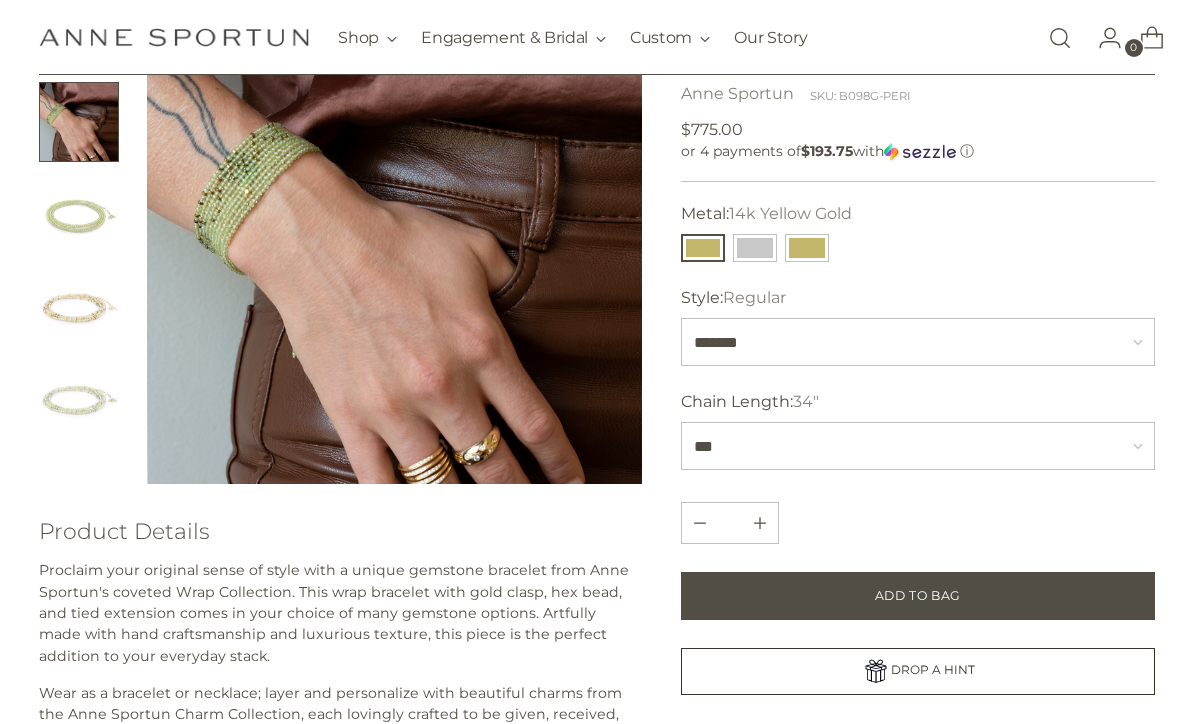 scroll, scrollTop: 224, scrollLeft: 0, axis: vertical 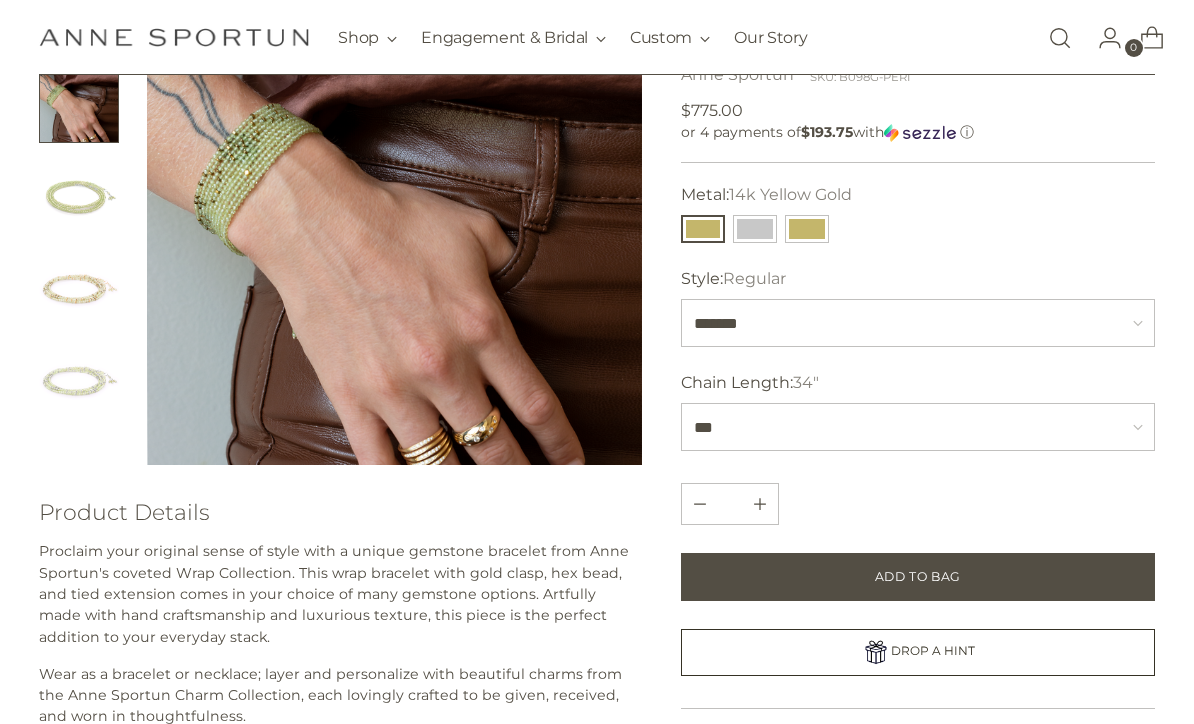 click at bounding box center [79, 379] 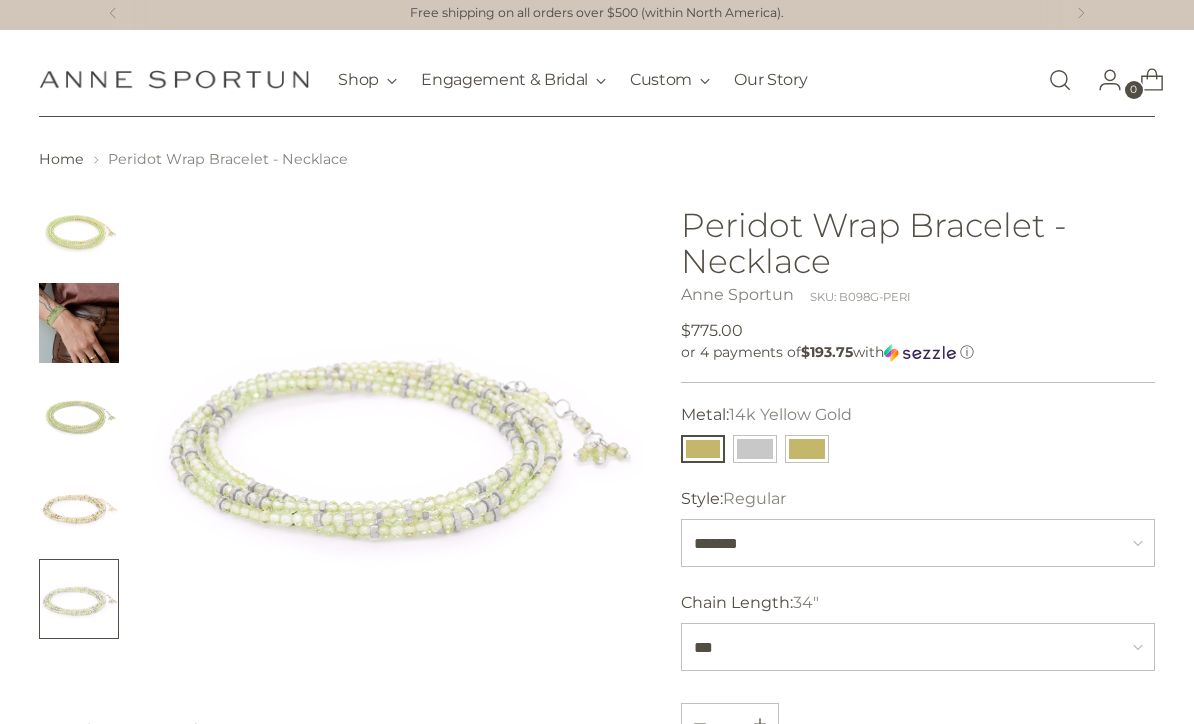 scroll, scrollTop: 0, scrollLeft: 0, axis: both 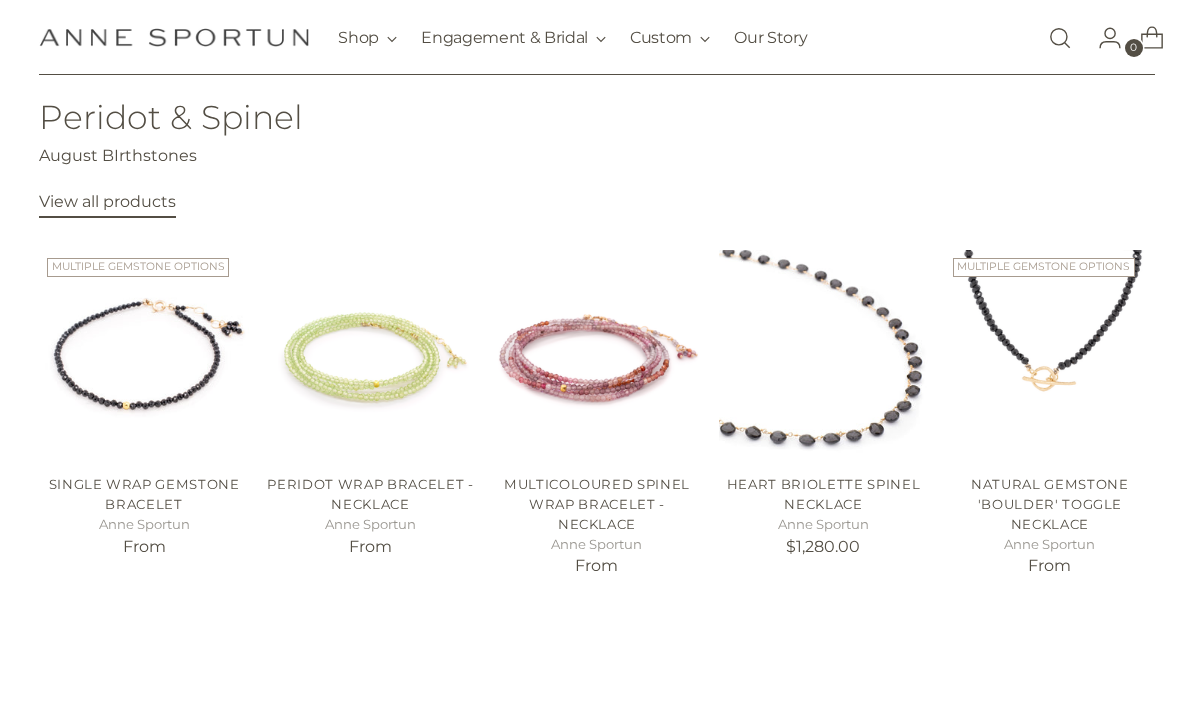 click at bounding box center (1049, 354) 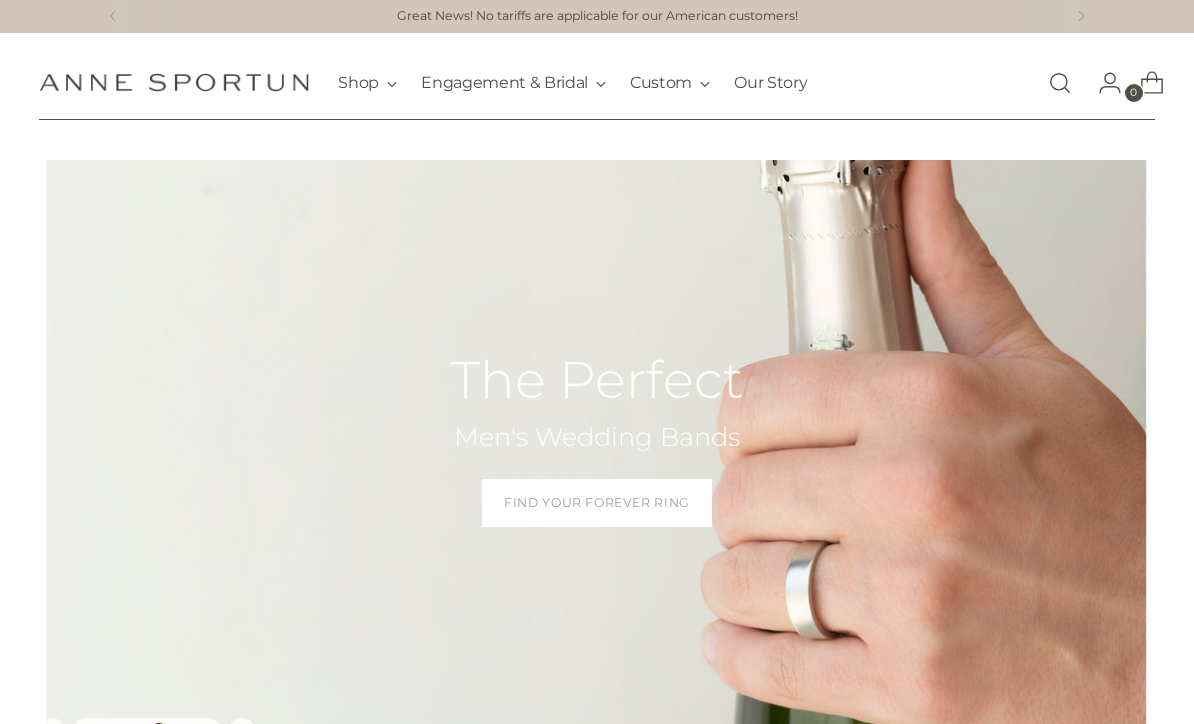 scroll, scrollTop: 0, scrollLeft: 0, axis: both 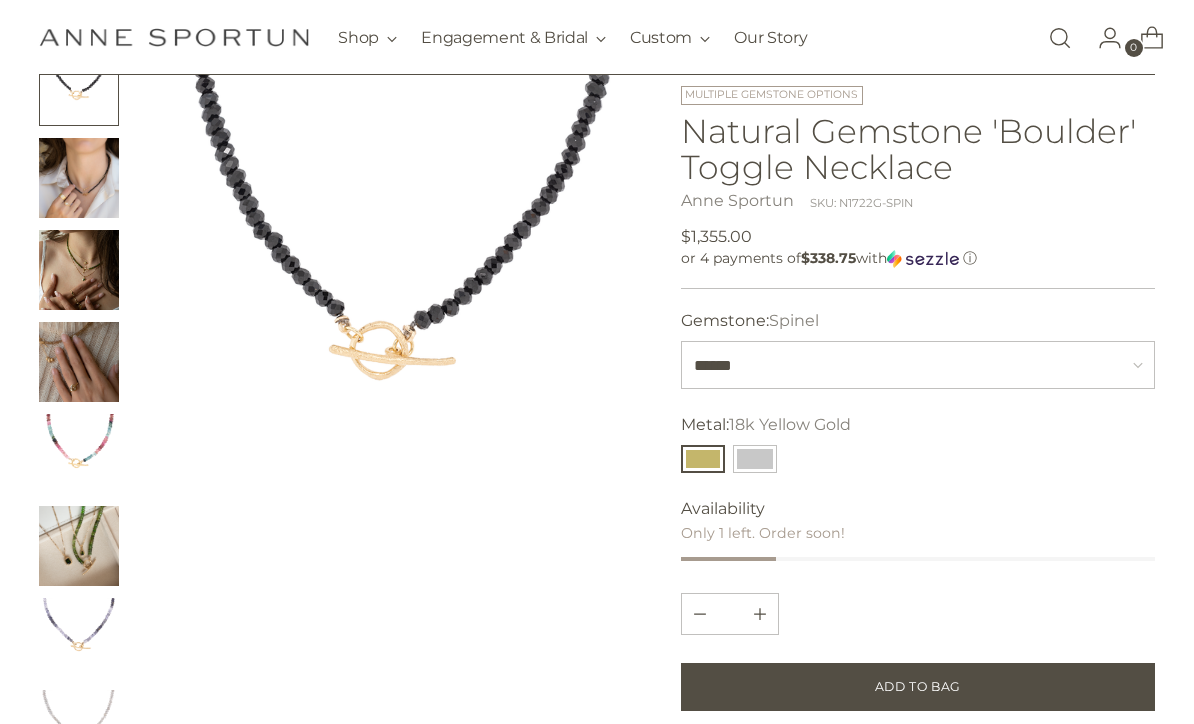 click at bounding box center (79, 270) 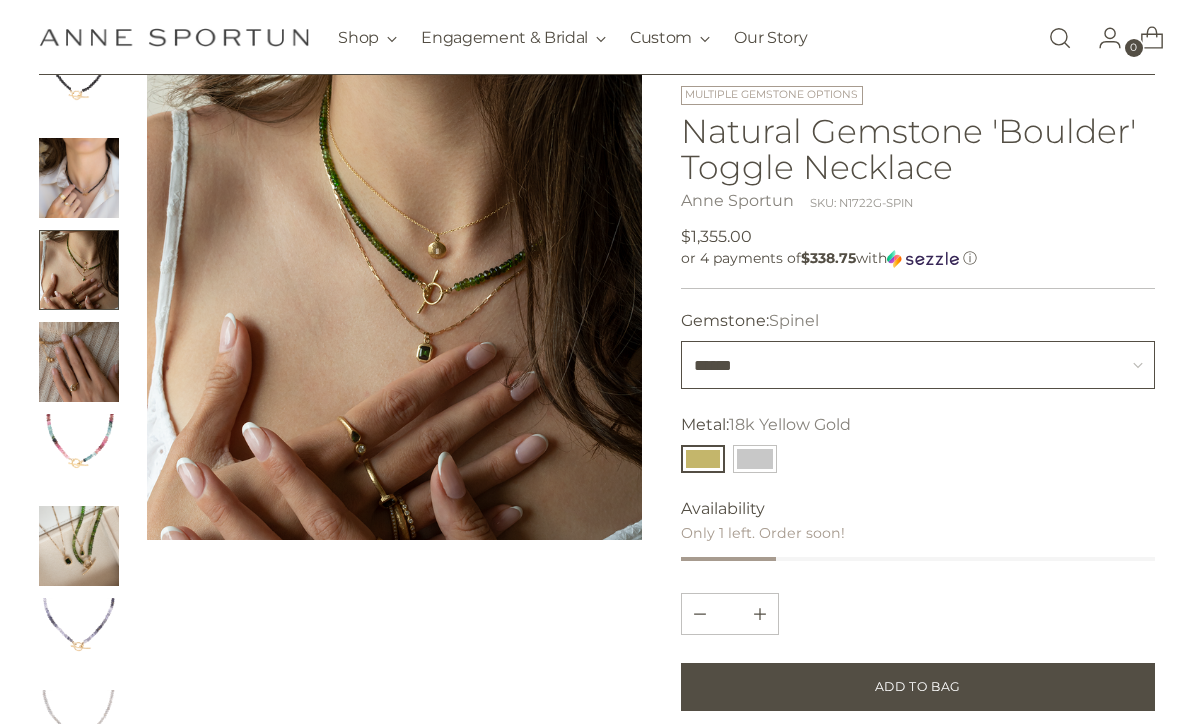 click on "**********" at bounding box center [917, 365] 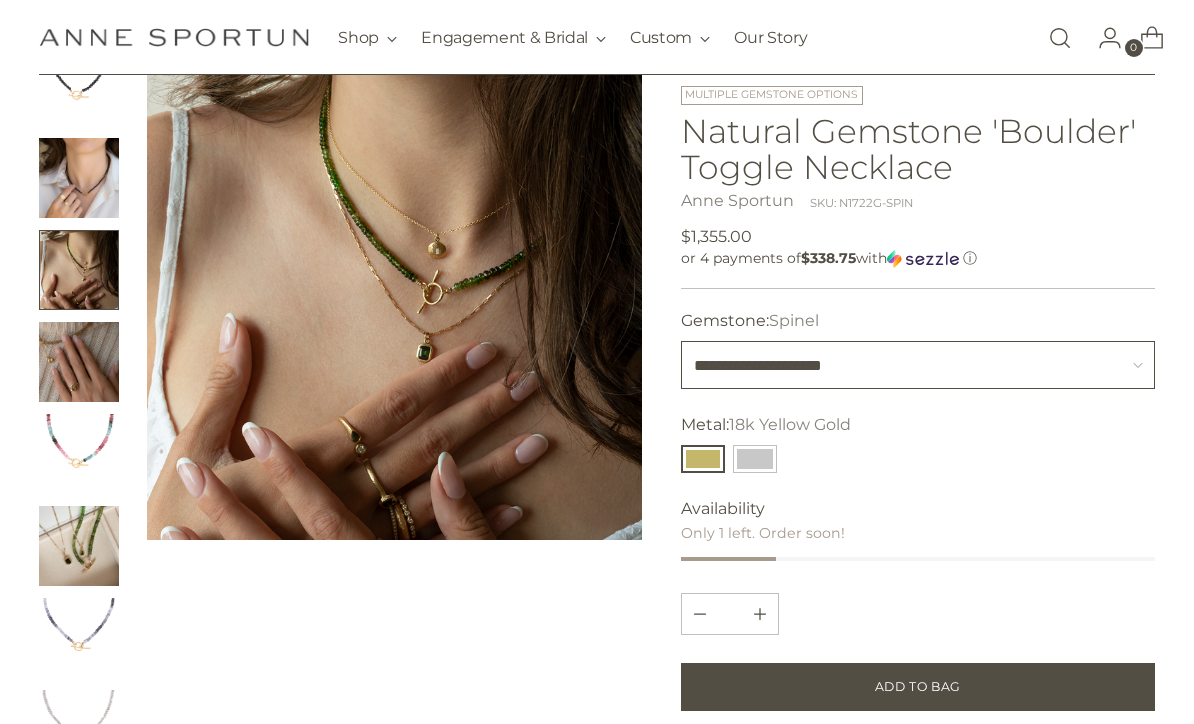 type 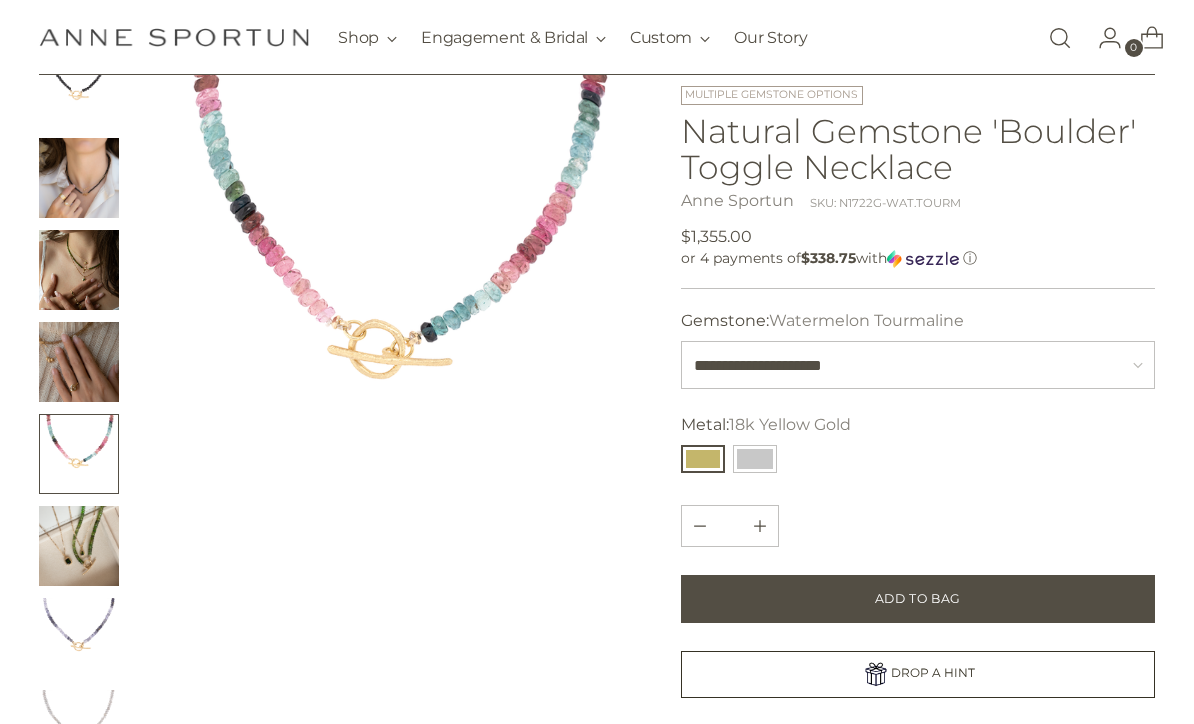click at bounding box center [79, 362] 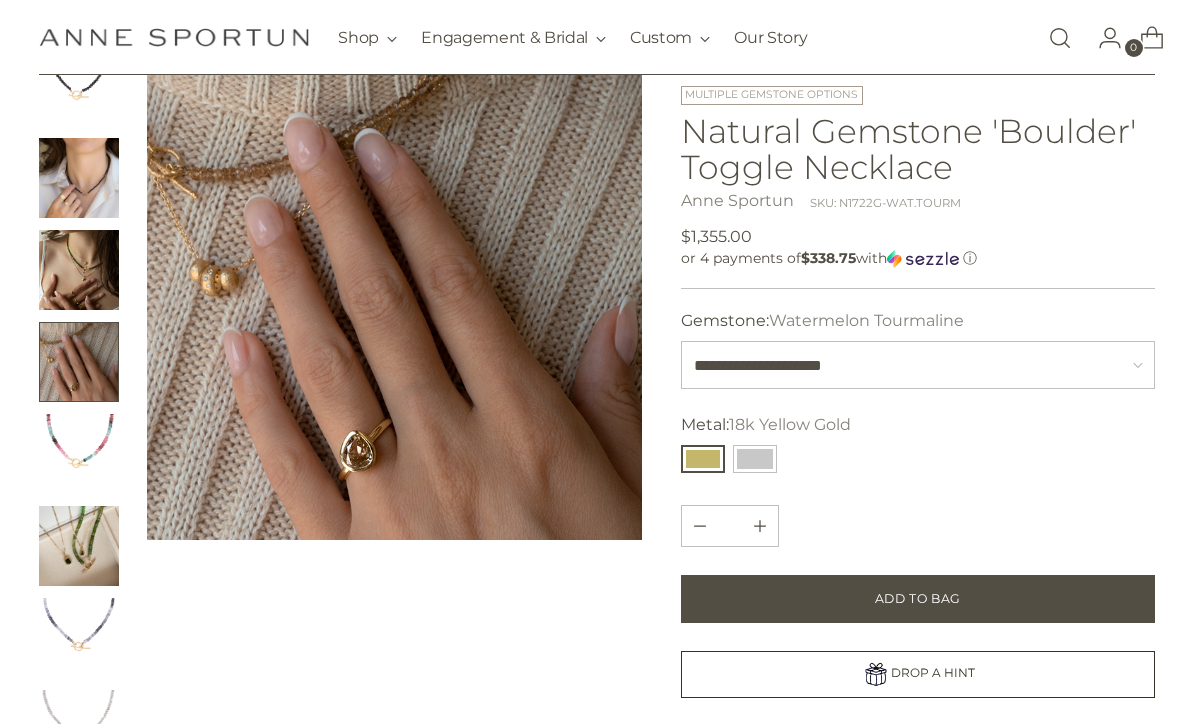 click at bounding box center (79, 270) 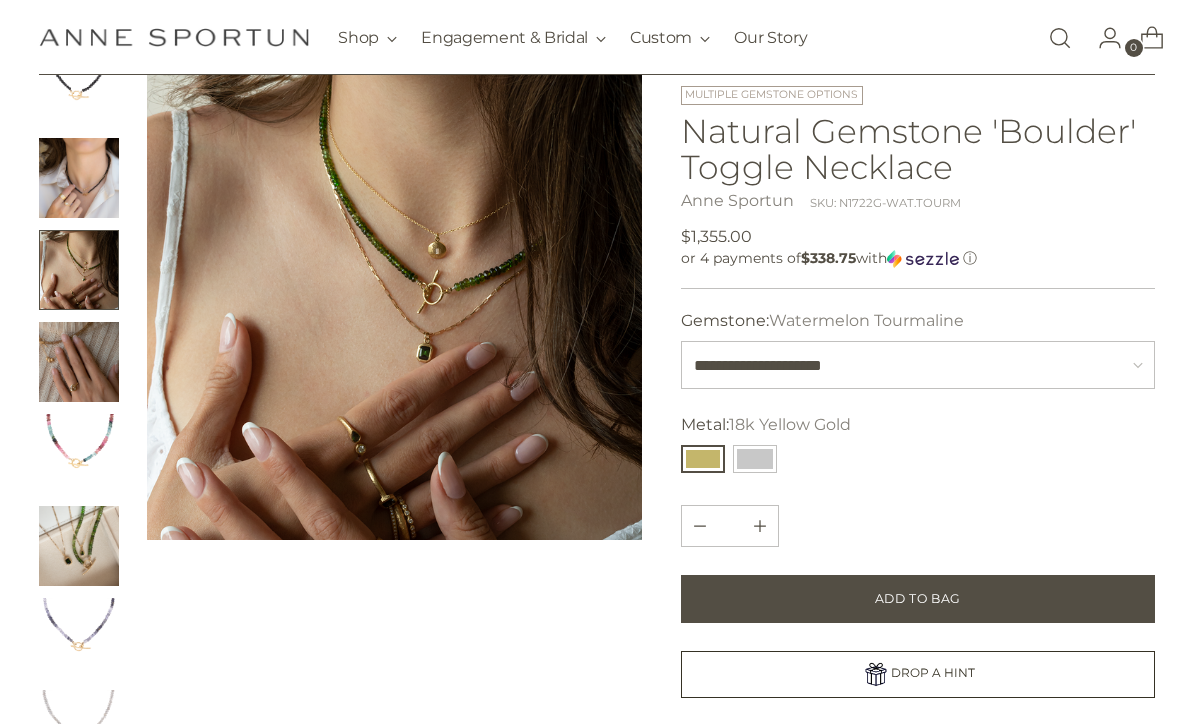 click at bounding box center (79, 546) 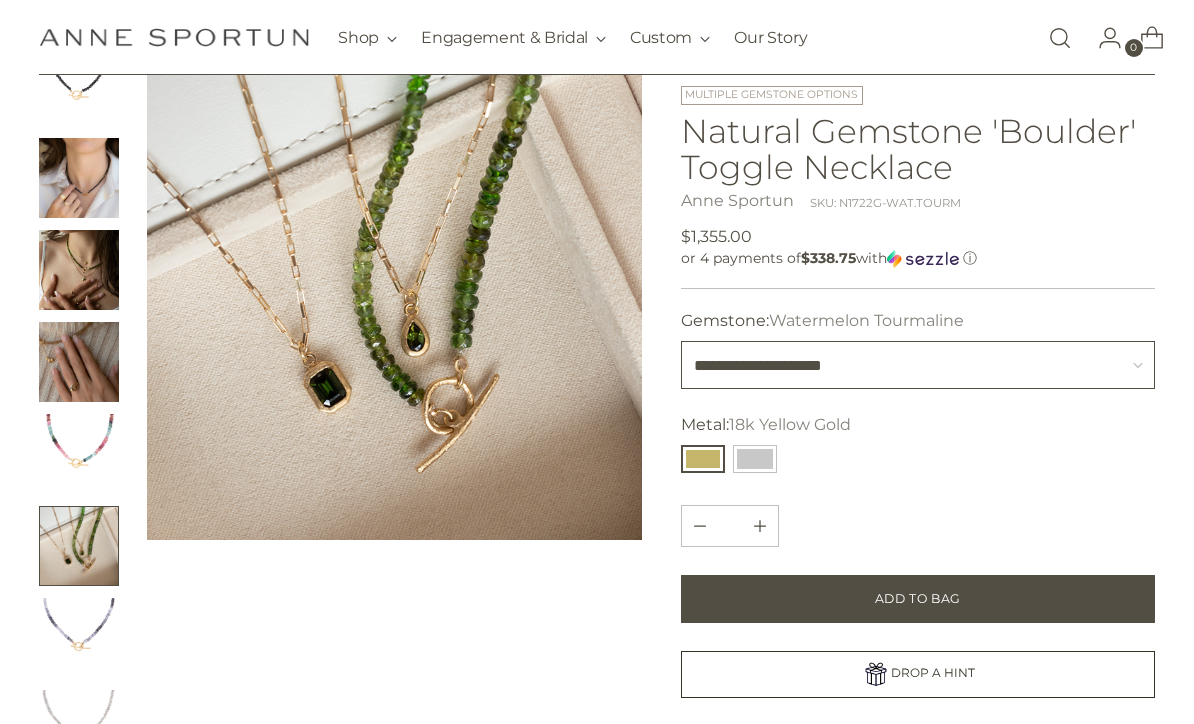 click on "**********" at bounding box center [917, 365] 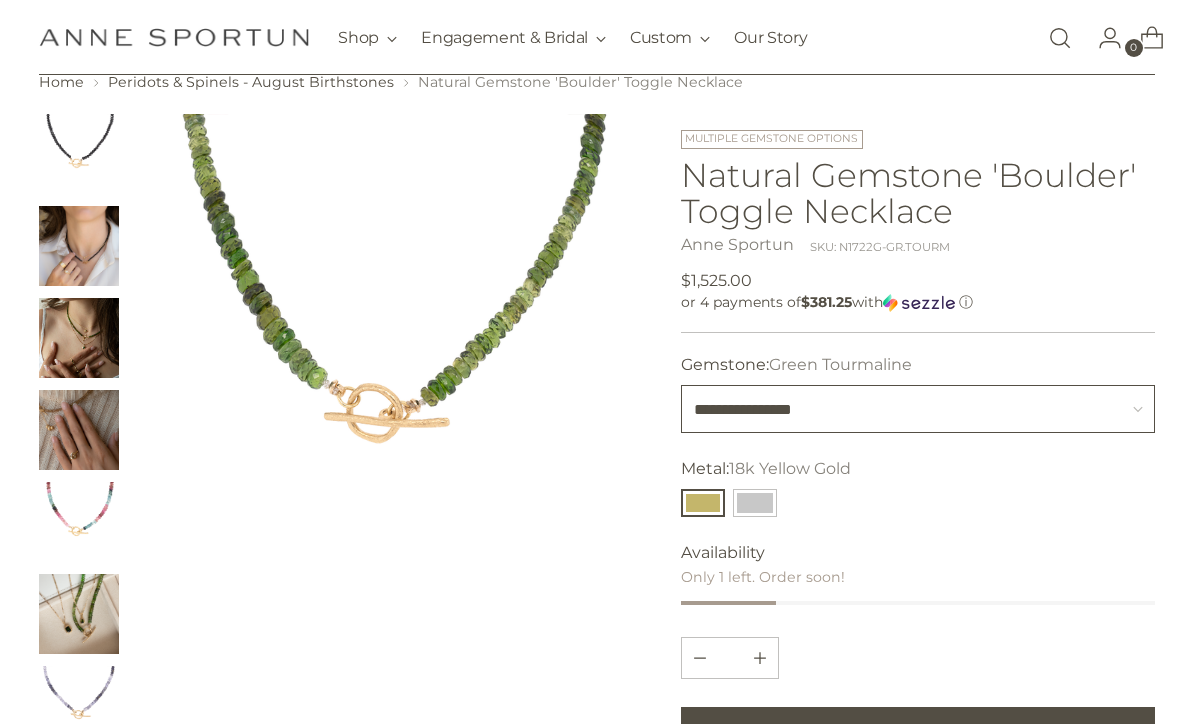 scroll, scrollTop: 119, scrollLeft: 0, axis: vertical 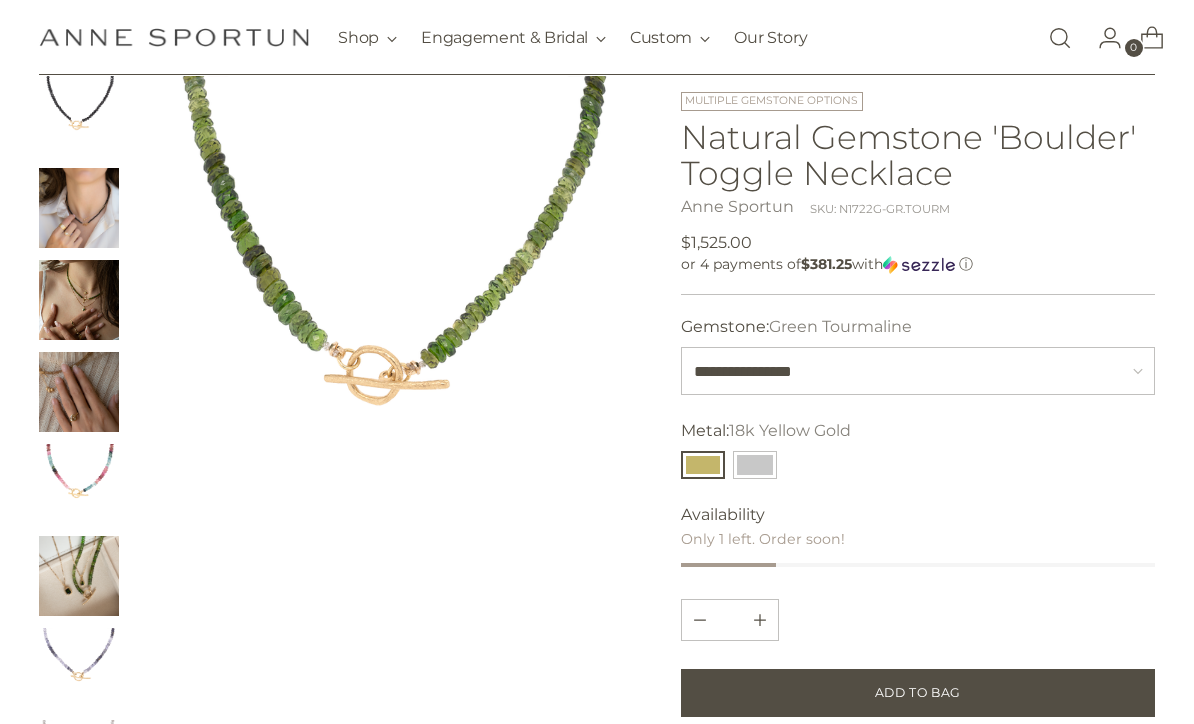 click at bounding box center [79, 208] 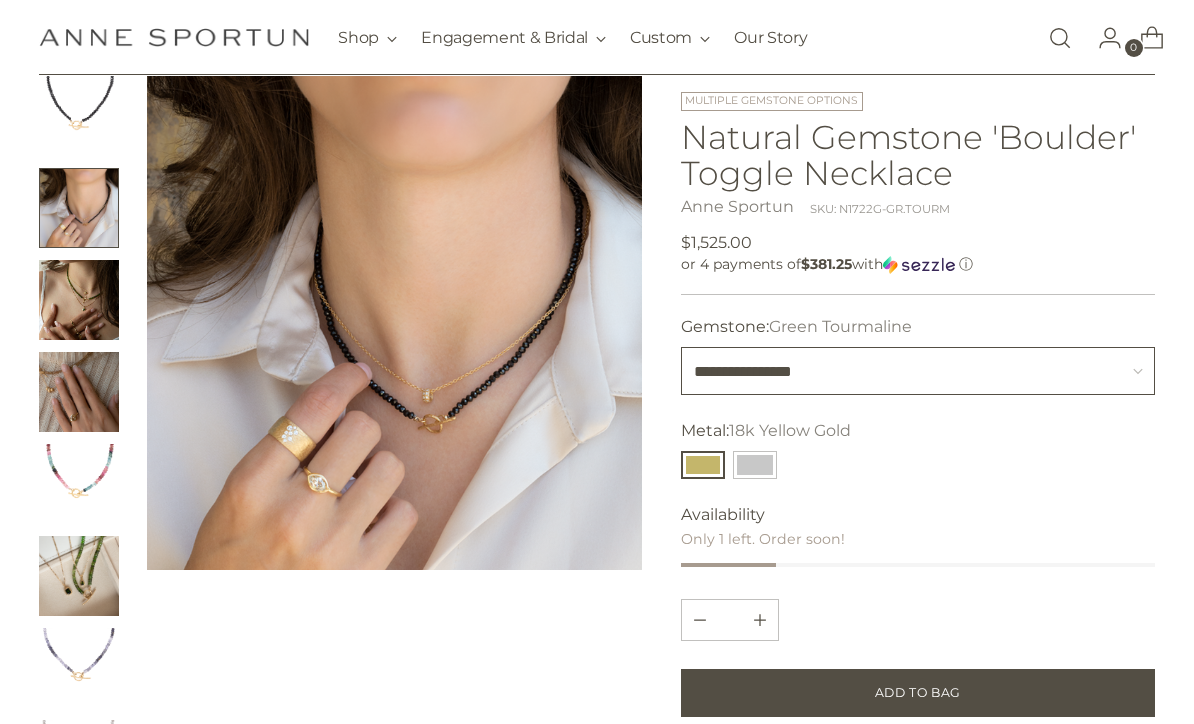 click on "**********" at bounding box center [917, 372] 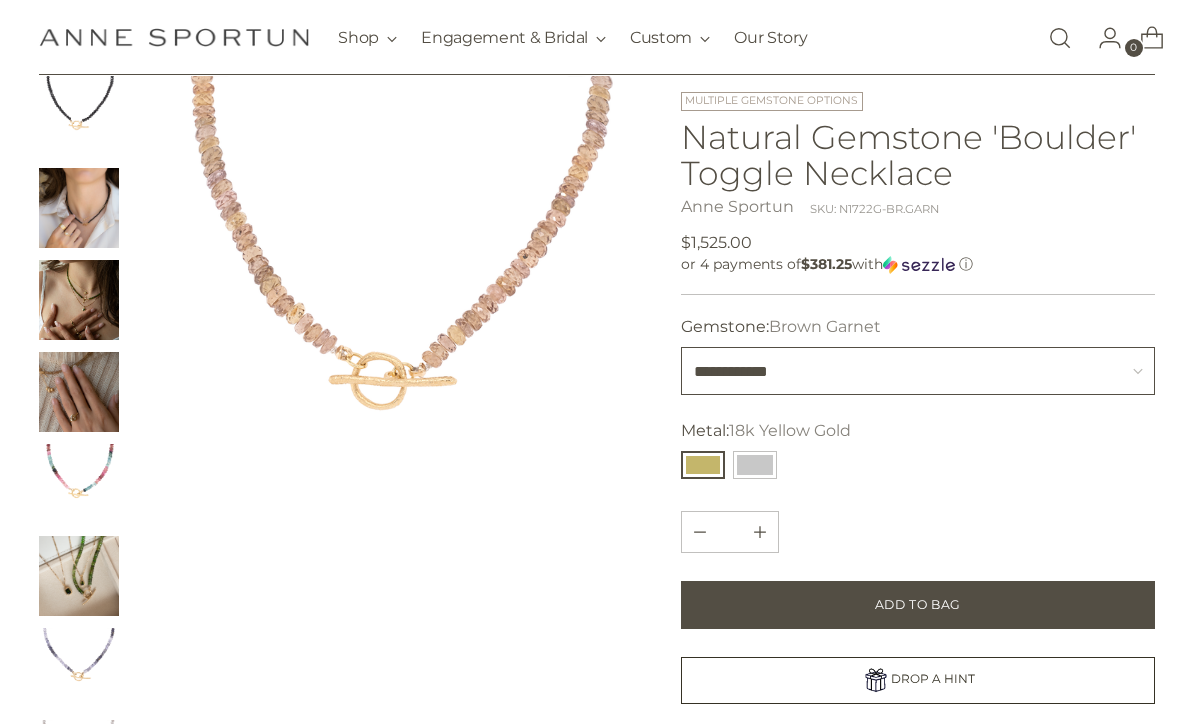 click on "**********" at bounding box center [917, 372] 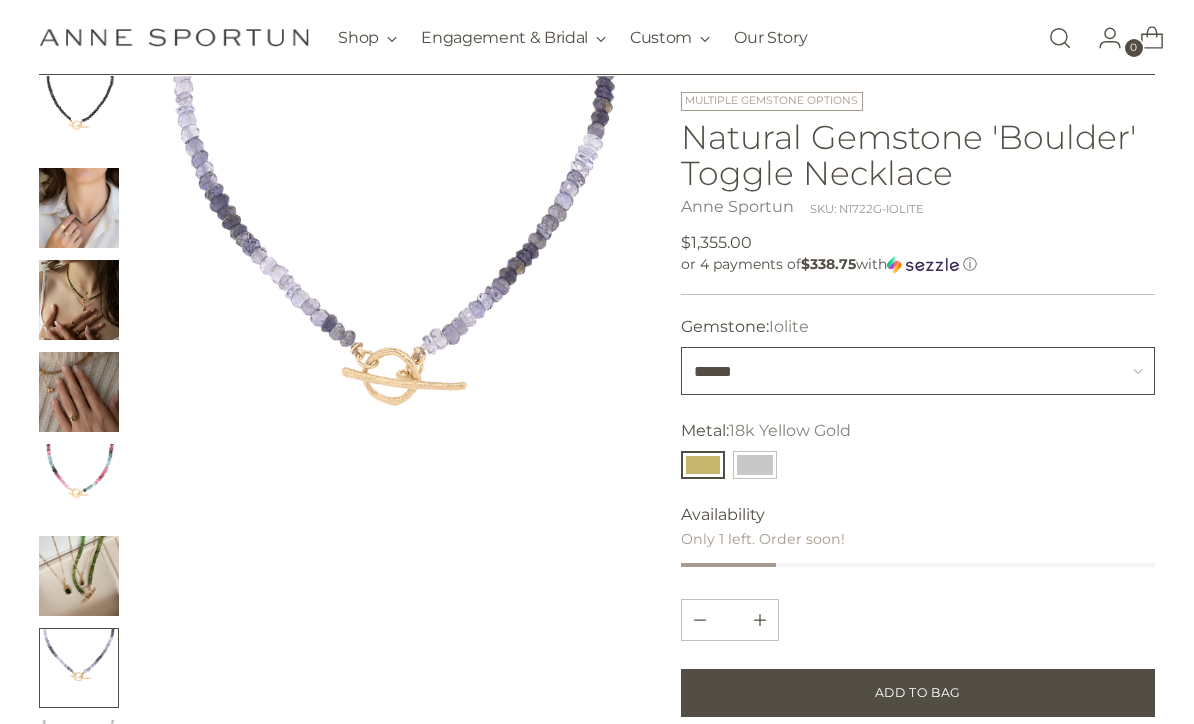 click on "**********" at bounding box center [917, 372] 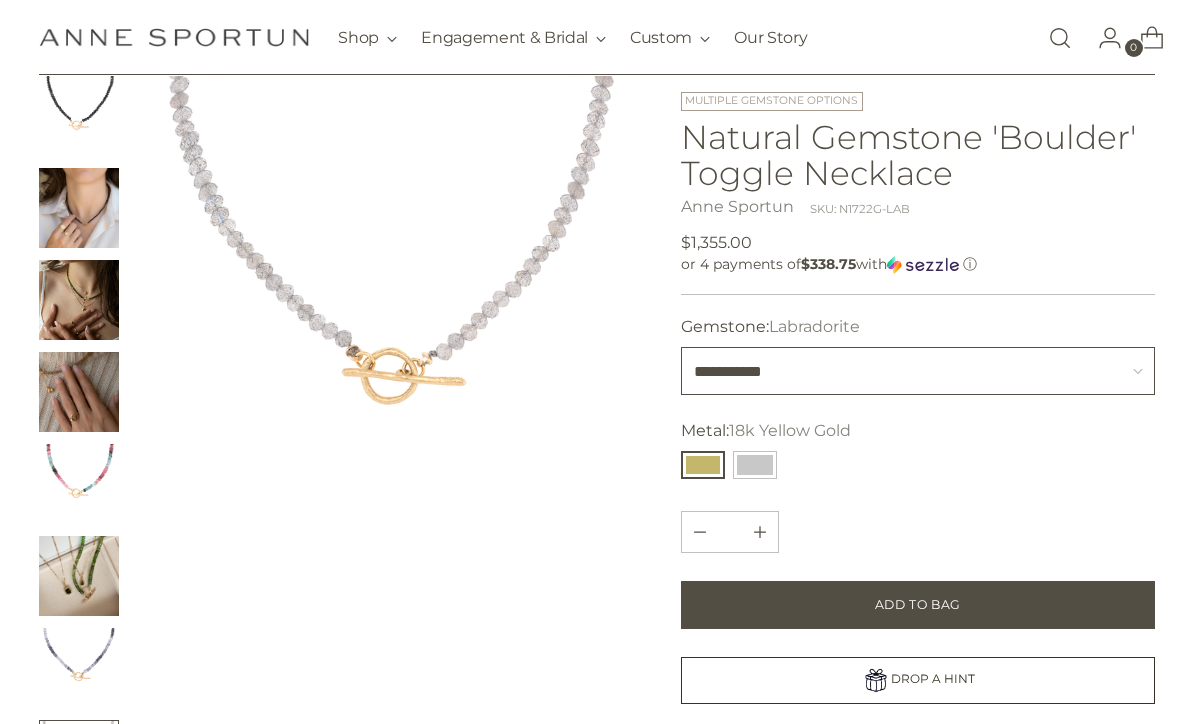 click on "**********" at bounding box center (917, 372) 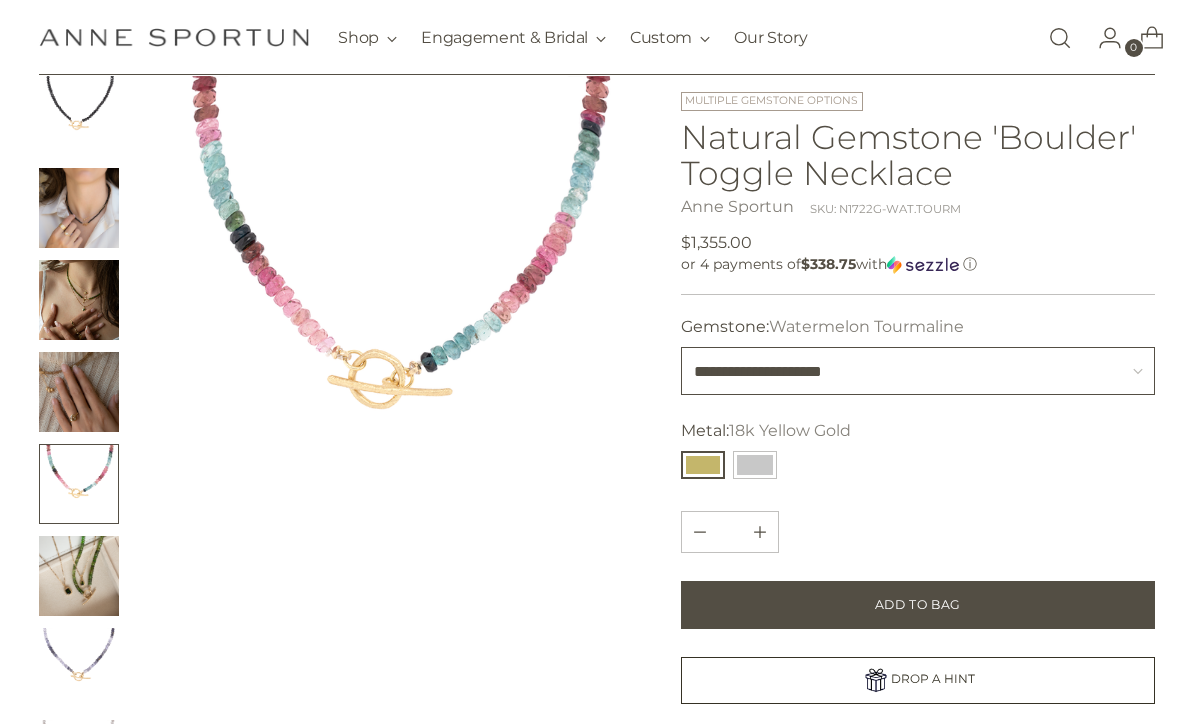click on "**********" at bounding box center (917, 372) 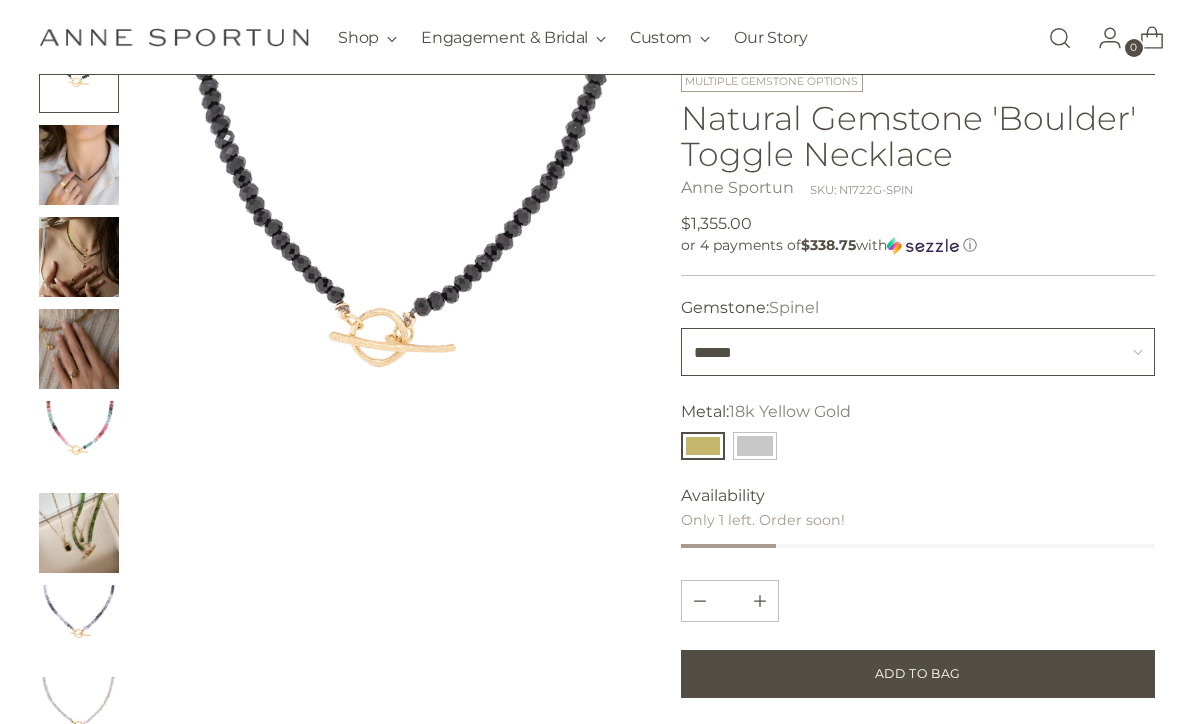scroll, scrollTop: 200, scrollLeft: 0, axis: vertical 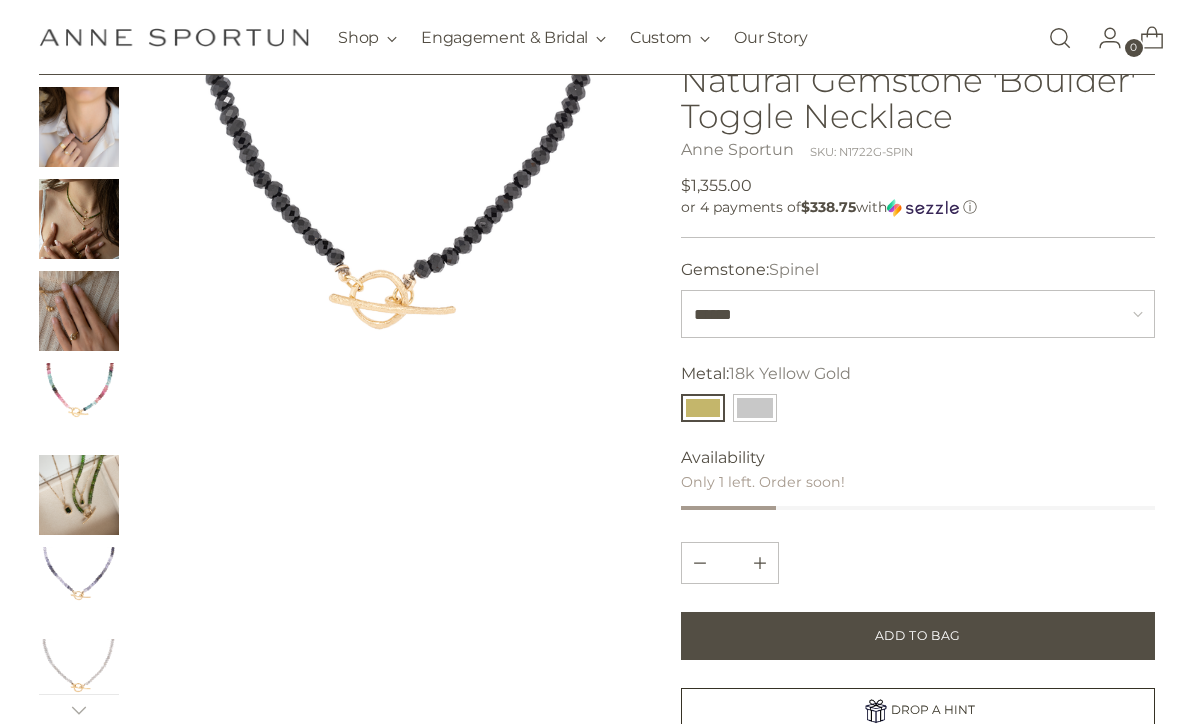 click at bounding box center (79, 587) 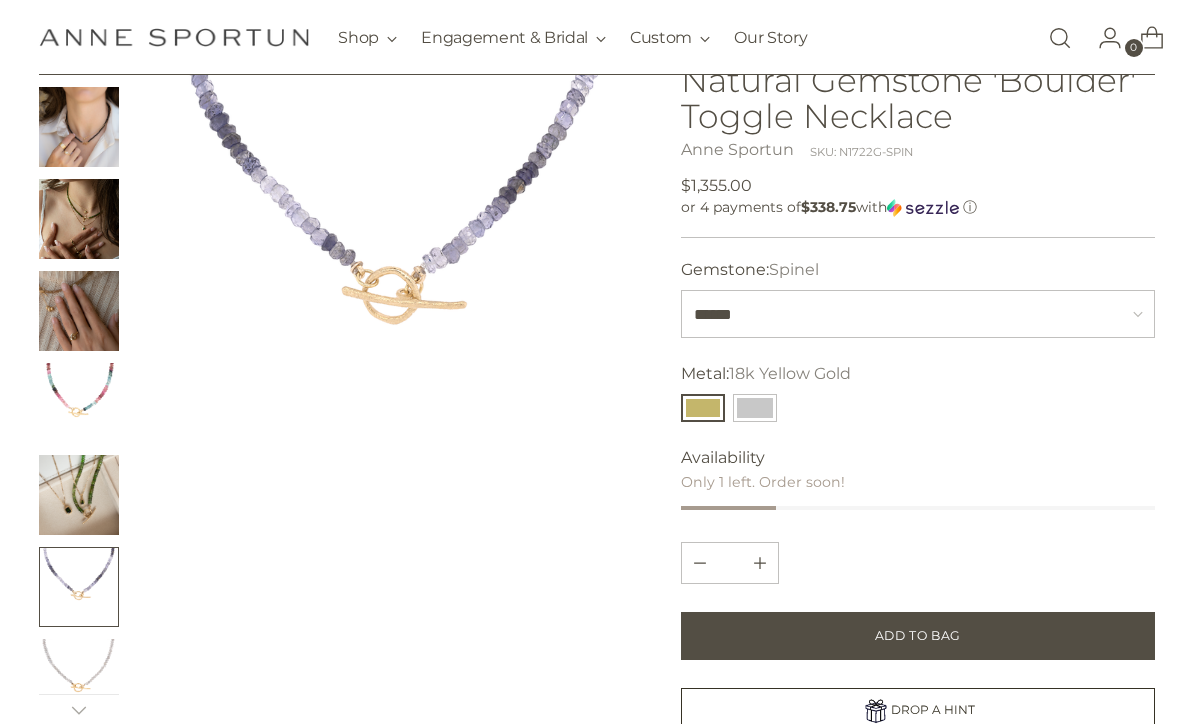 scroll, scrollTop: 0, scrollLeft: 0, axis: both 